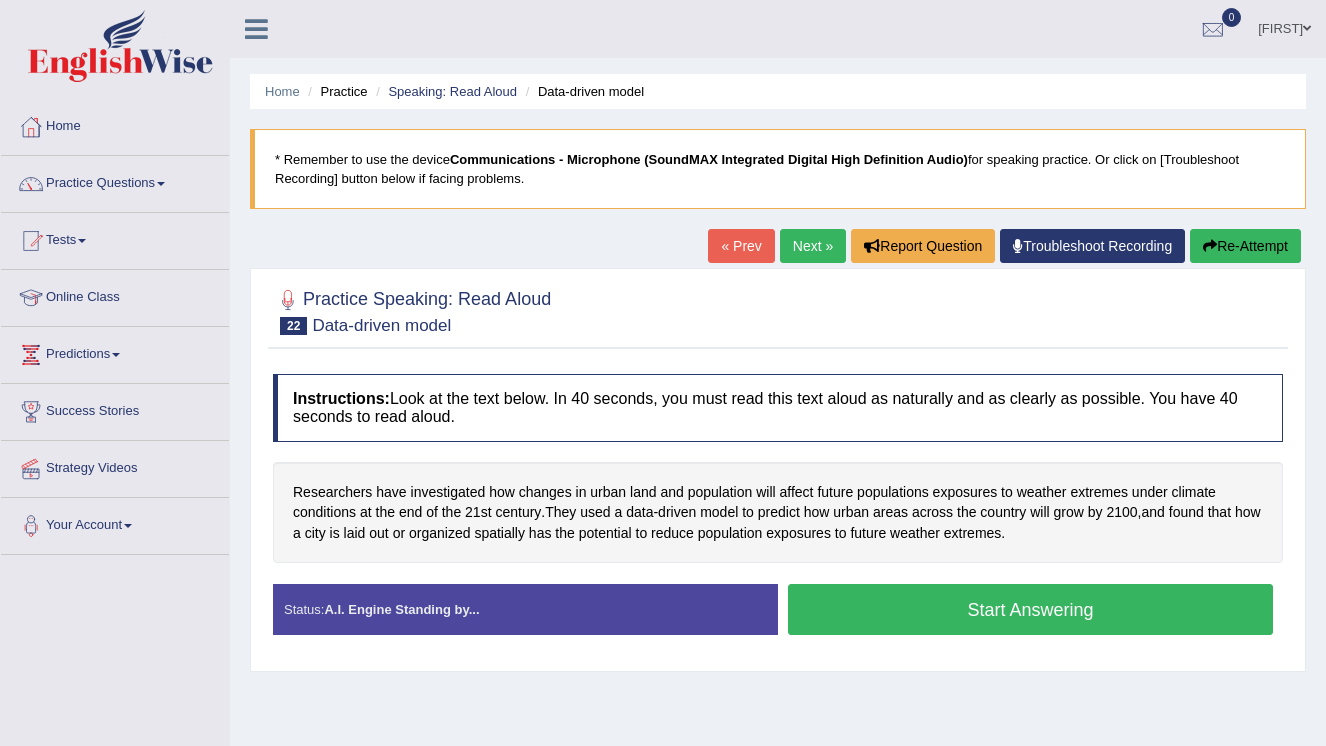 scroll, scrollTop: 0, scrollLeft: 0, axis: both 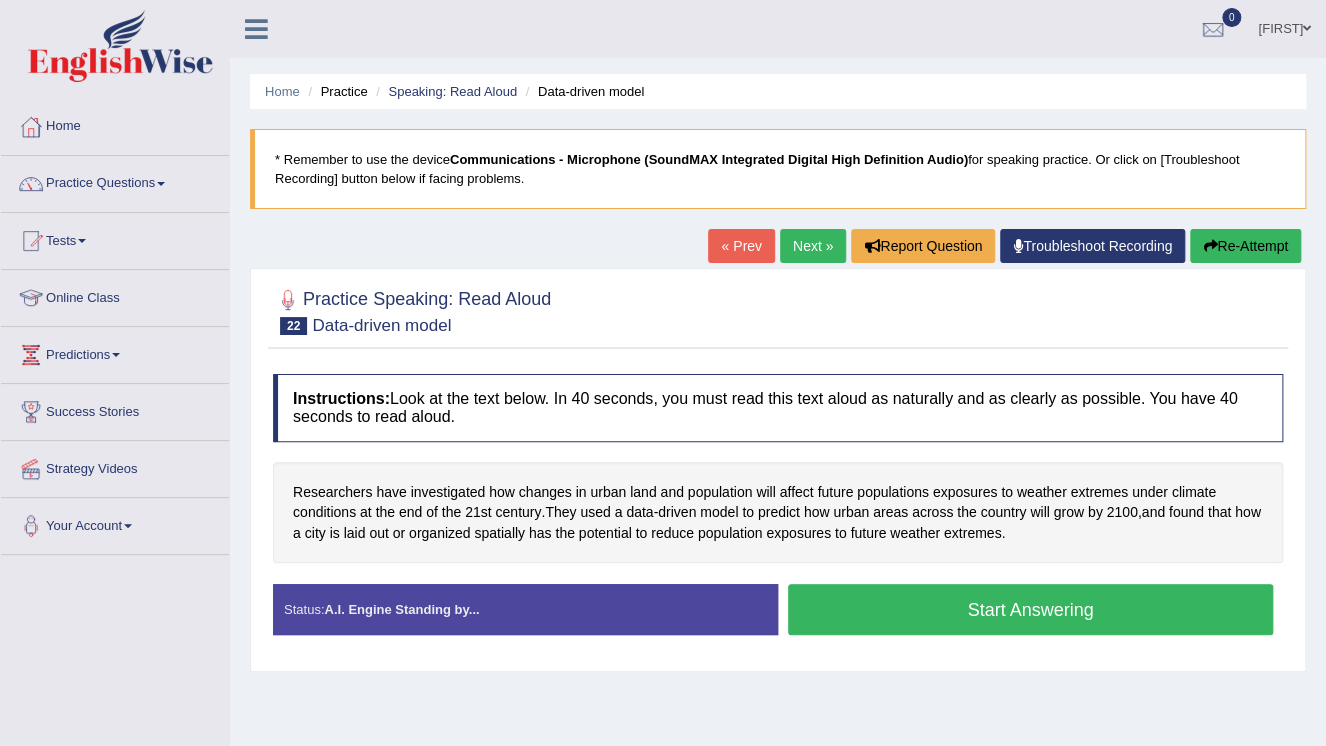 click on "Shanika" at bounding box center (1284, 26) 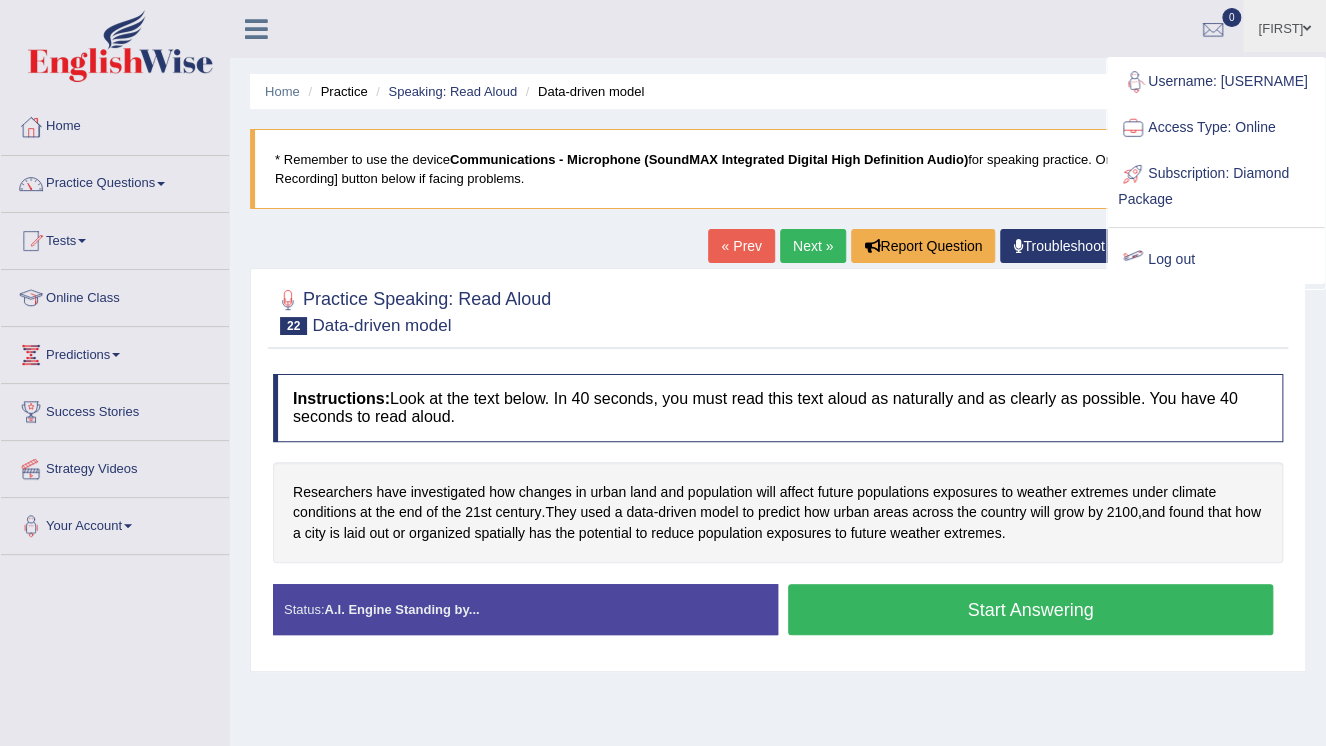 click on "Log out" at bounding box center (1216, 260) 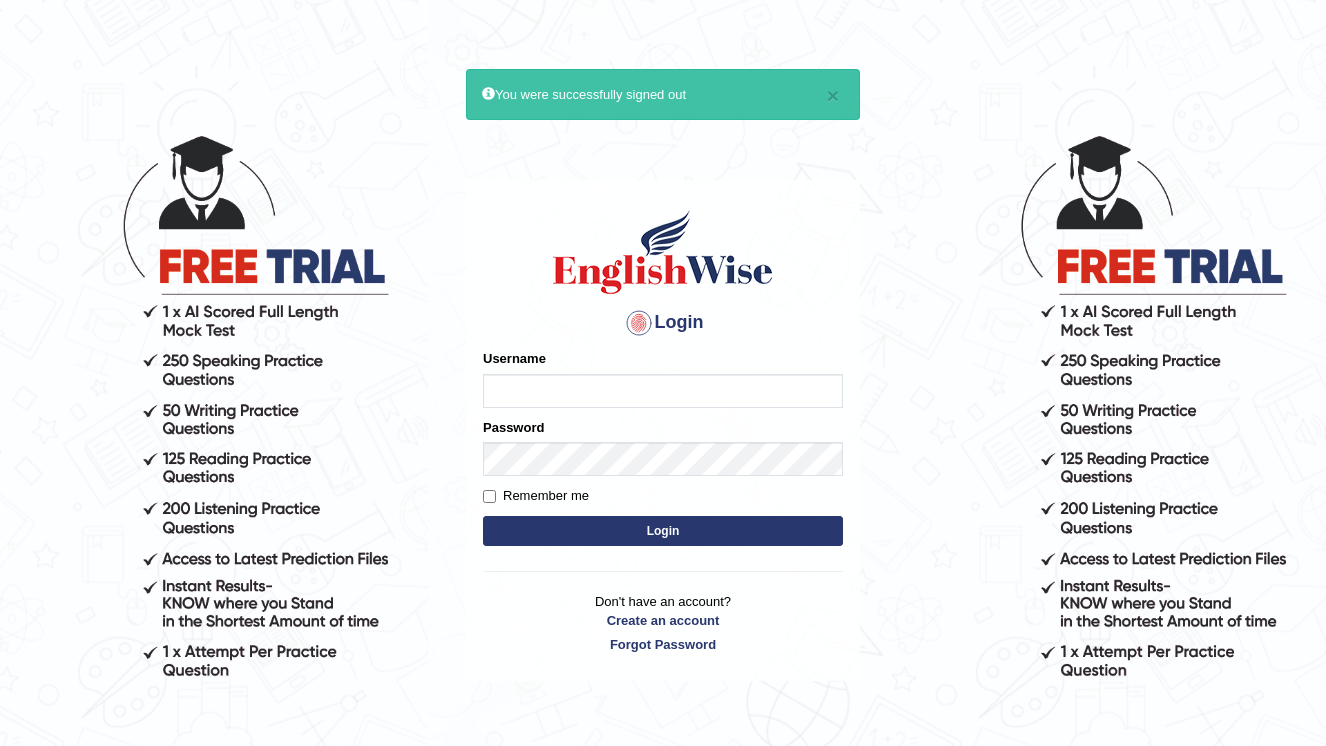 scroll, scrollTop: 0, scrollLeft: 0, axis: both 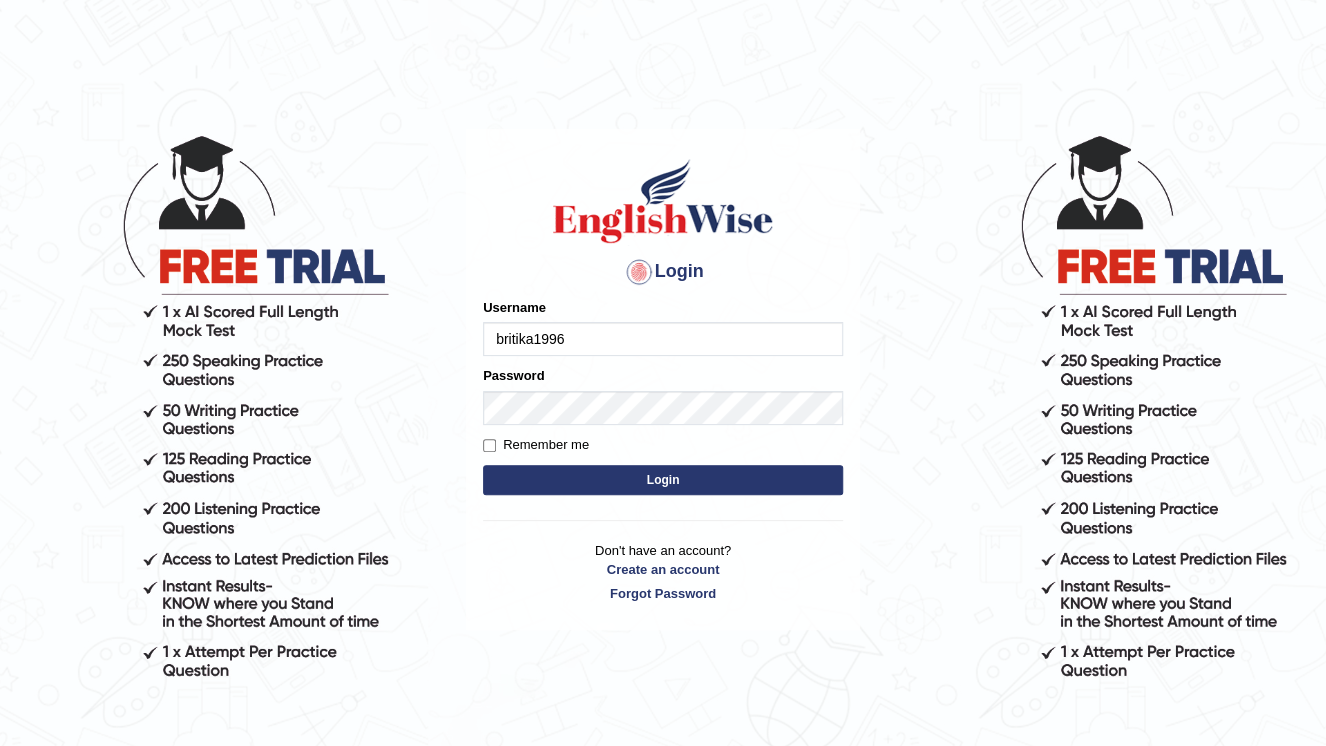 type on "britika1996" 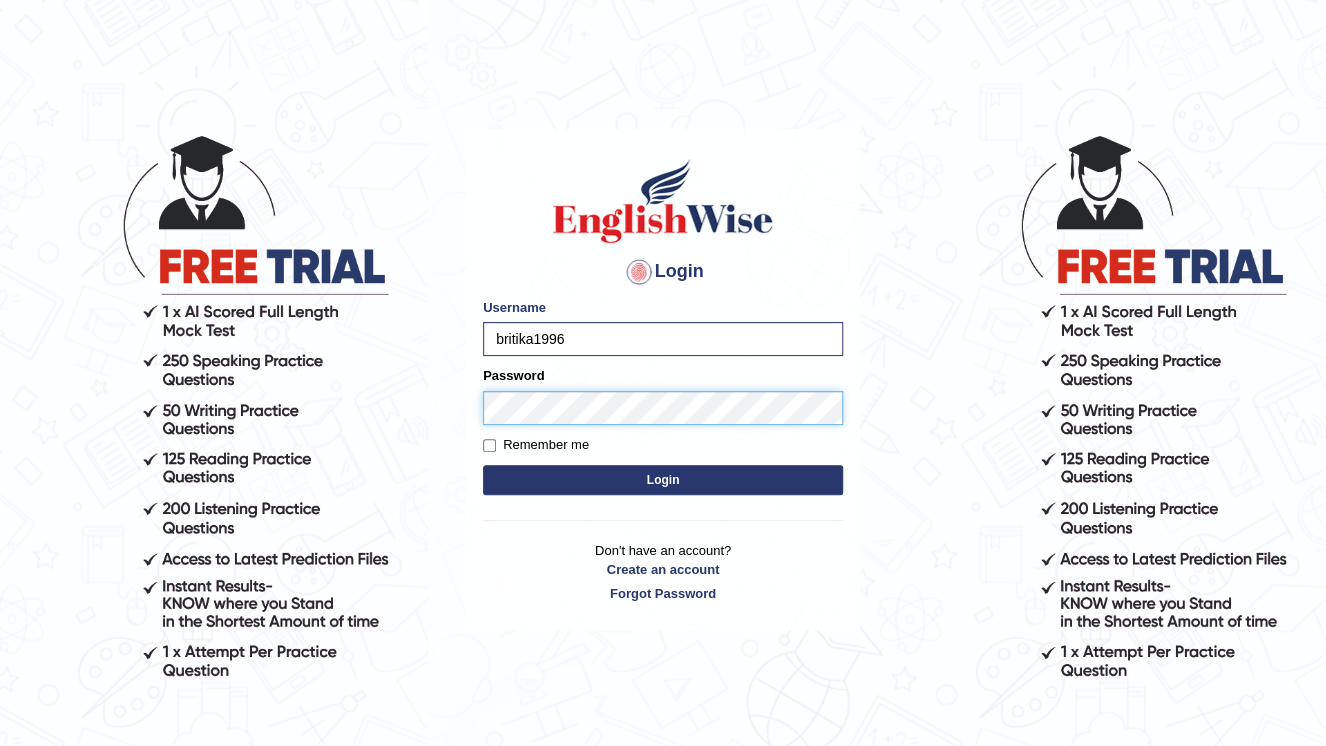 click on "Login" at bounding box center [663, 480] 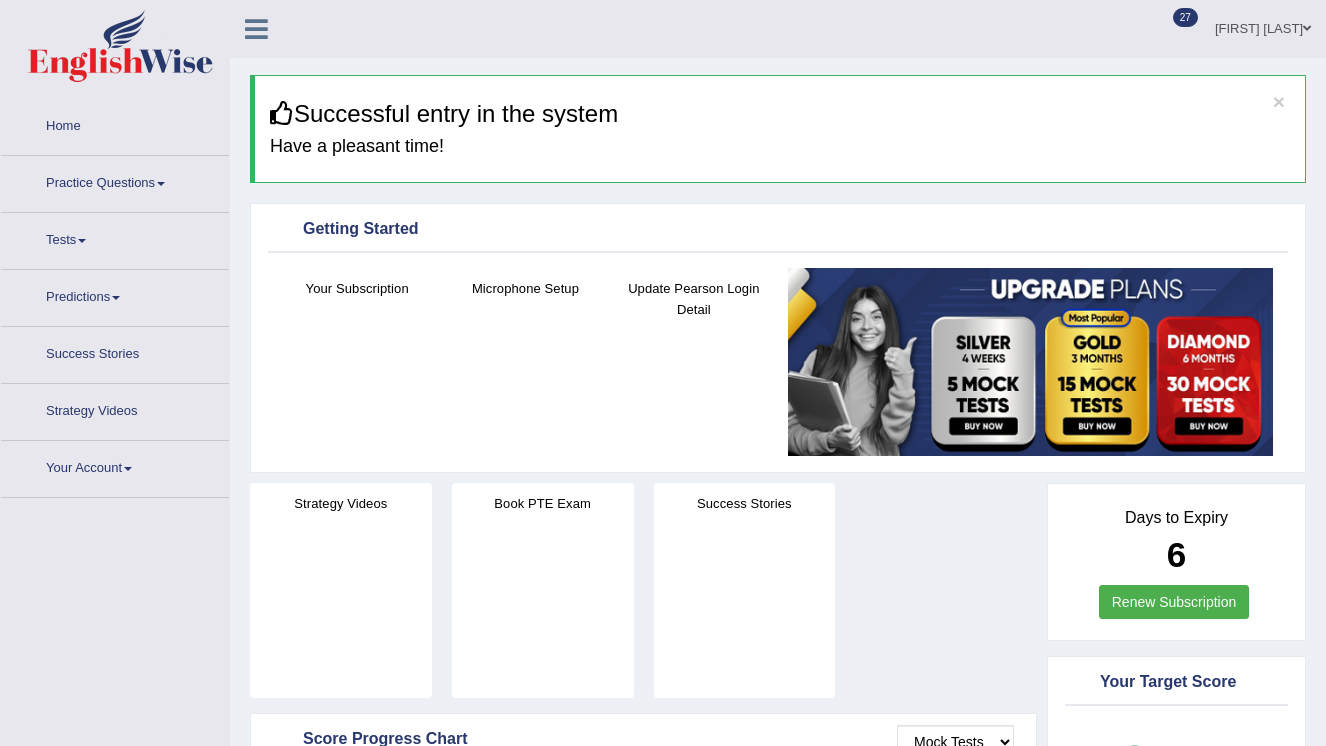 scroll, scrollTop: 0, scrollLeft: 0, axis: both 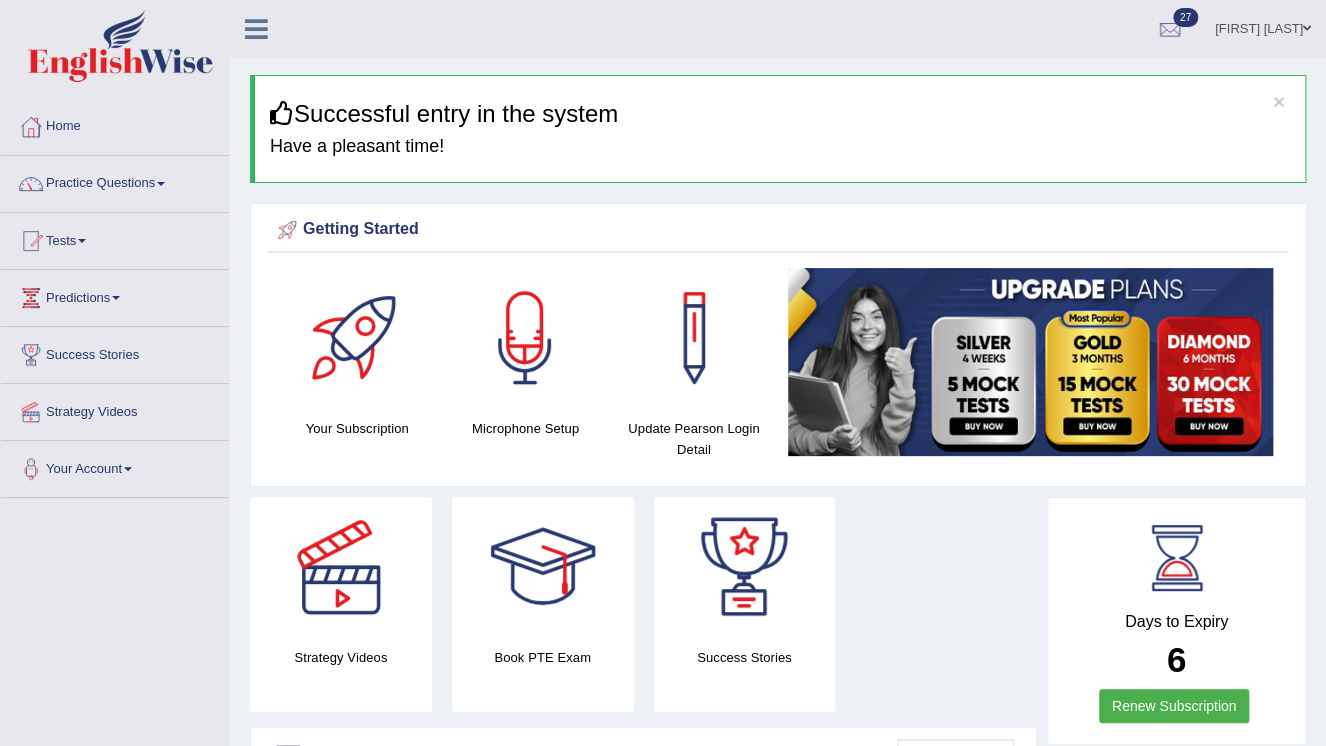 click on "Practice Questions" at bounding box center [115, 181] 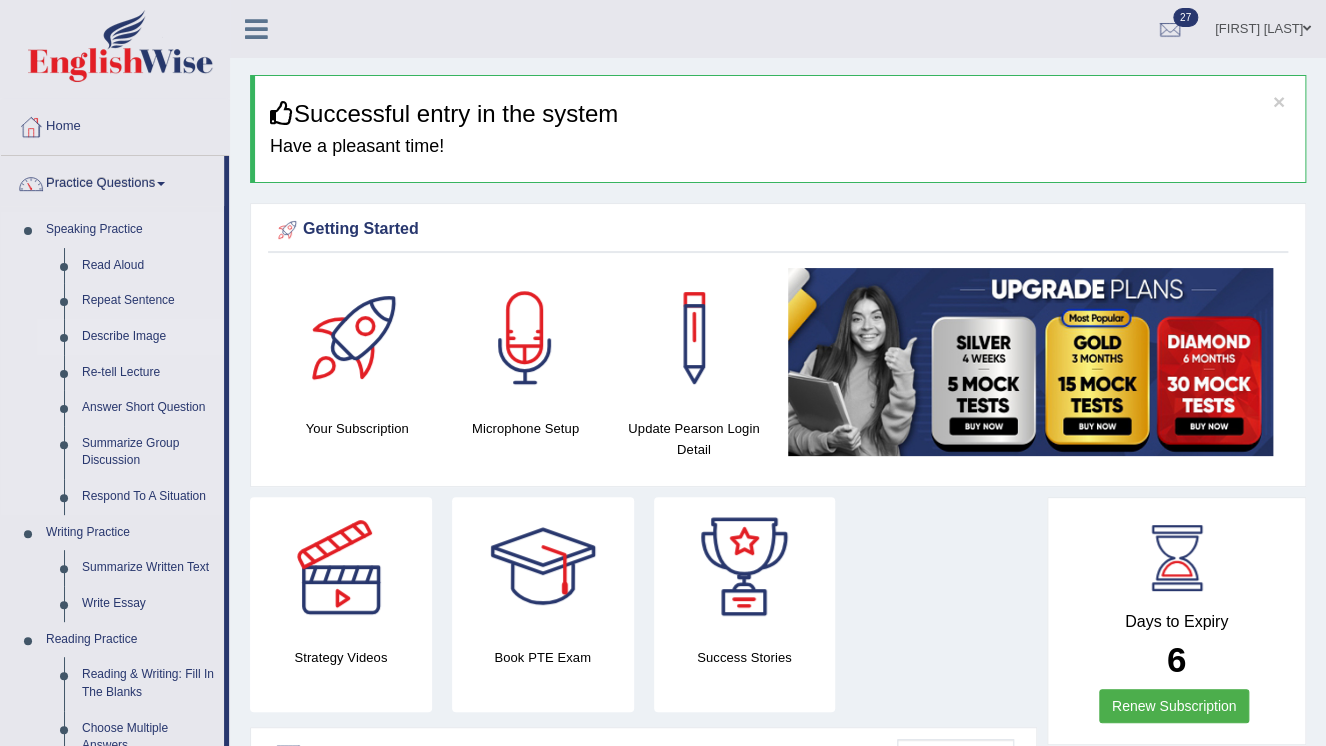 click on "Describe Image" at bounding box center (148, 337) 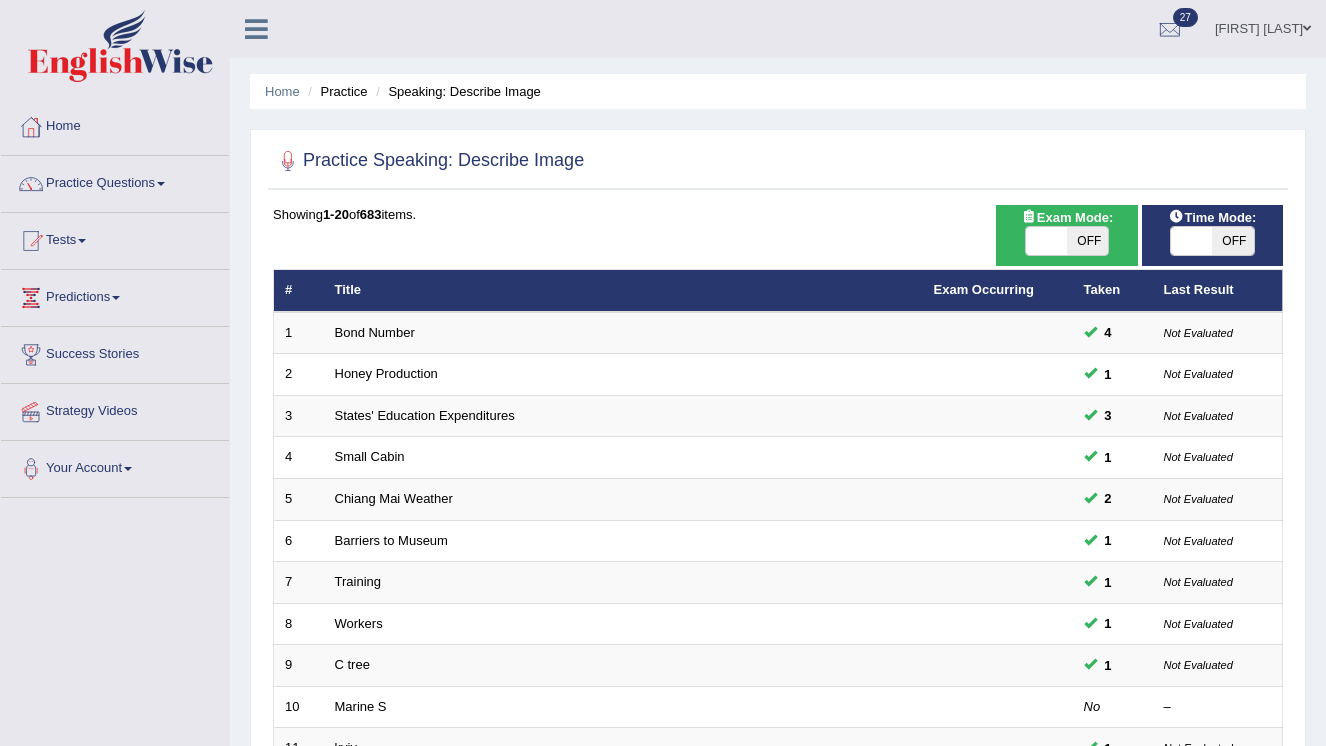 scroll, scrollTop: 0, scrollLeft: 0, axis: both 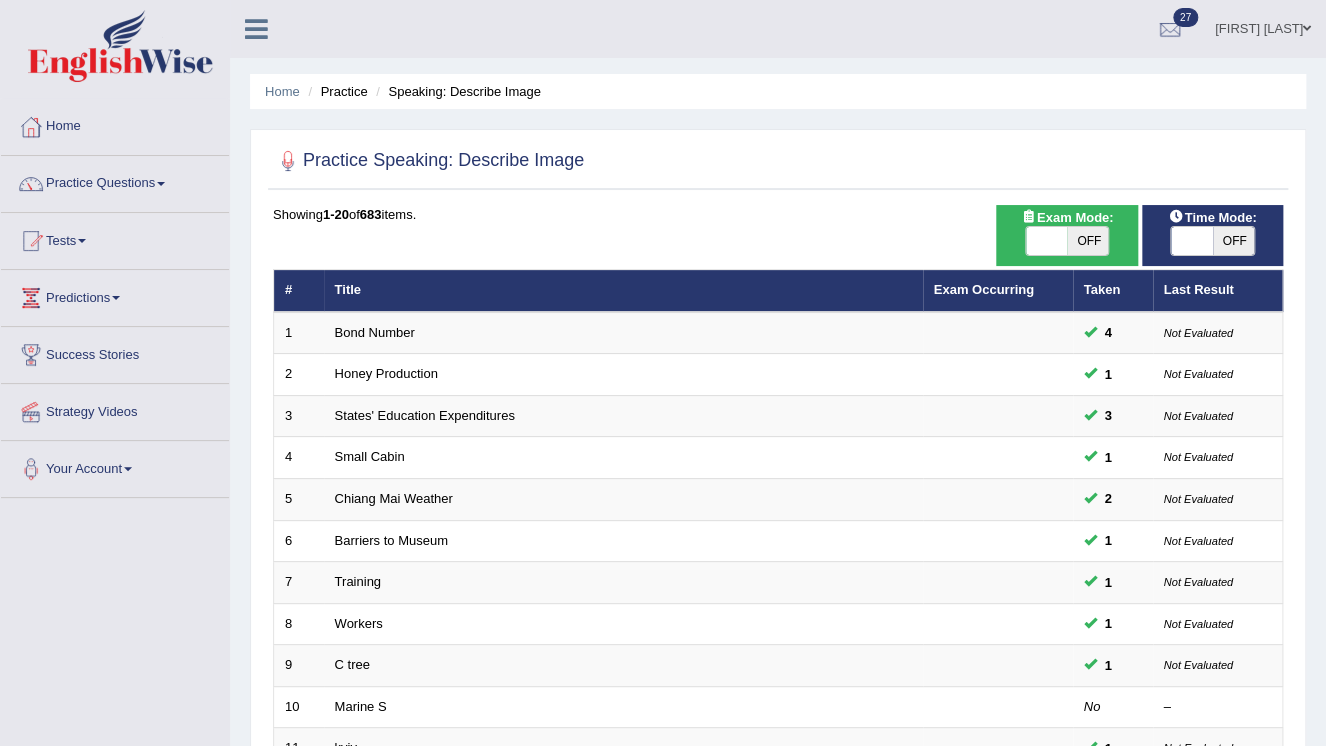 click on "OFF" at bounding box center (1088, 241) 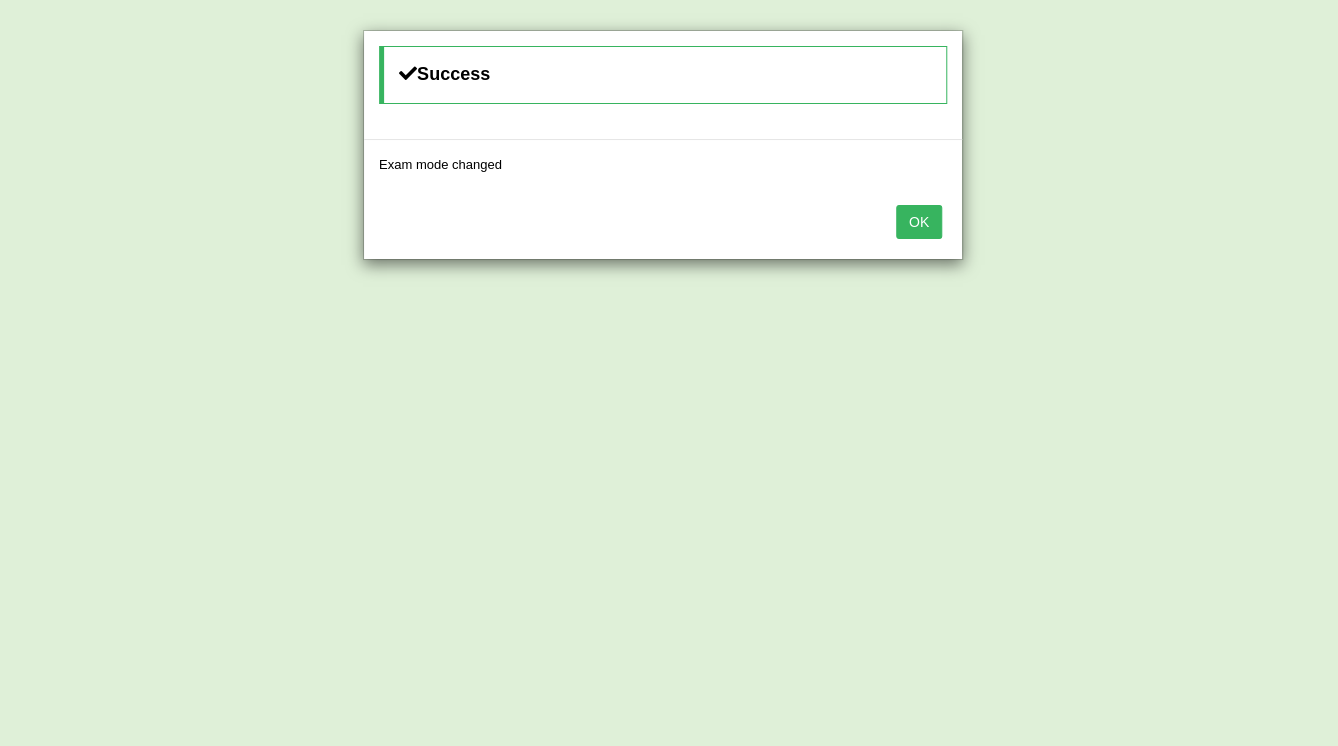 click on "OK" at bounding box center [919, 222] 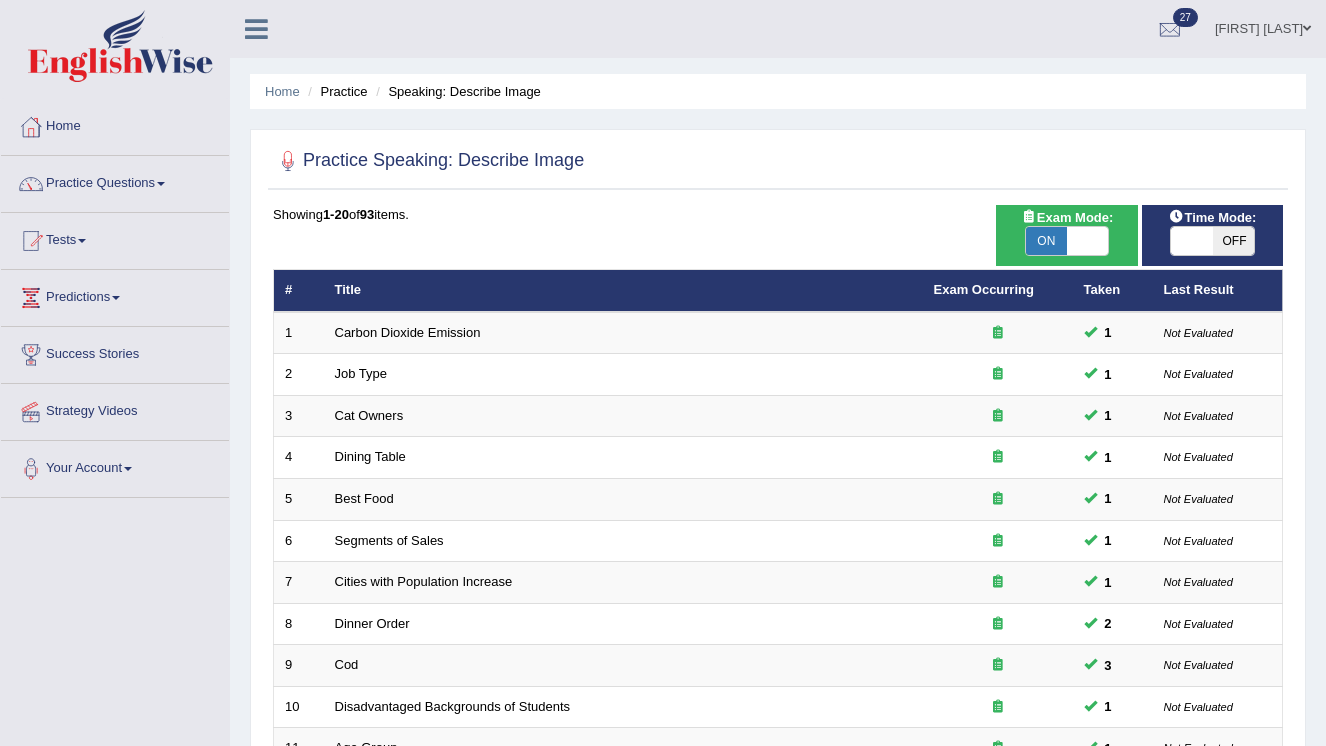 scroll, scrollTop: 0, scrollLeft: 0, axis: both 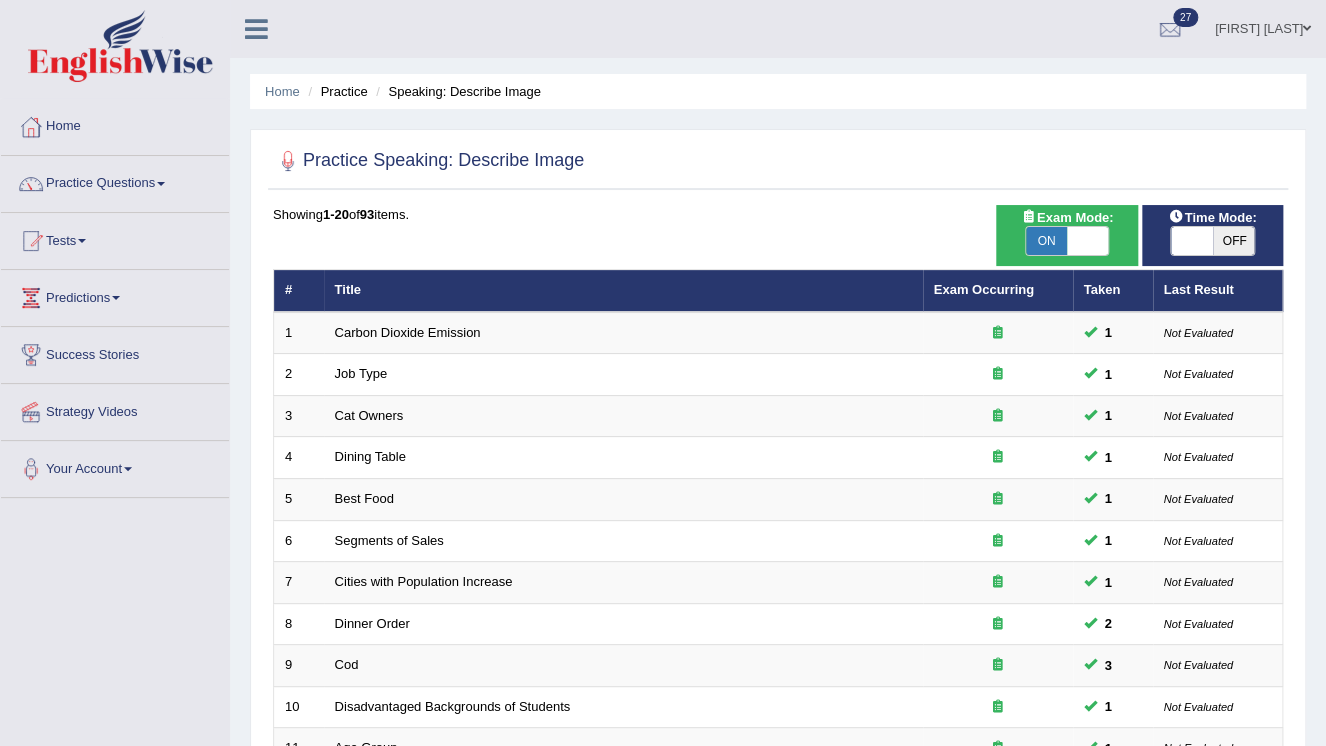 click on "OFF" at bounding box center [1234, 241] 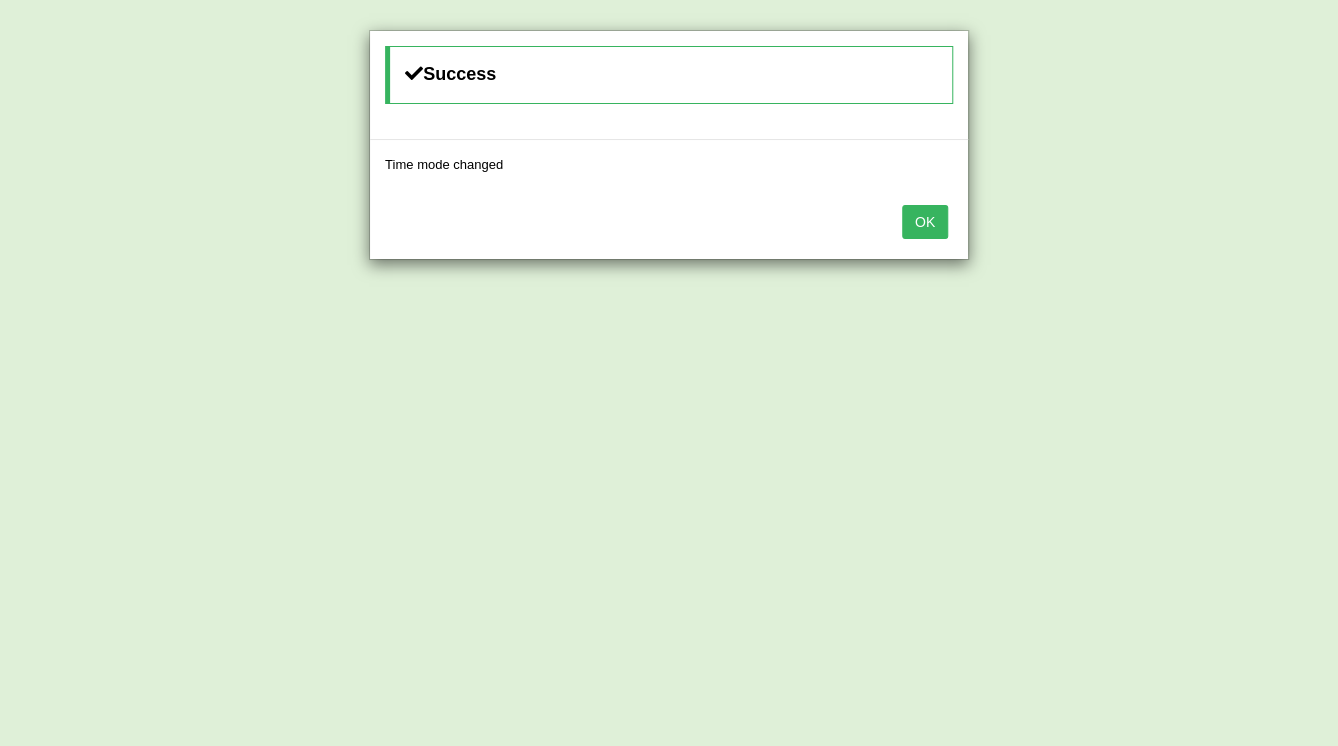 click on "OK" at bounding box center (925, 222) 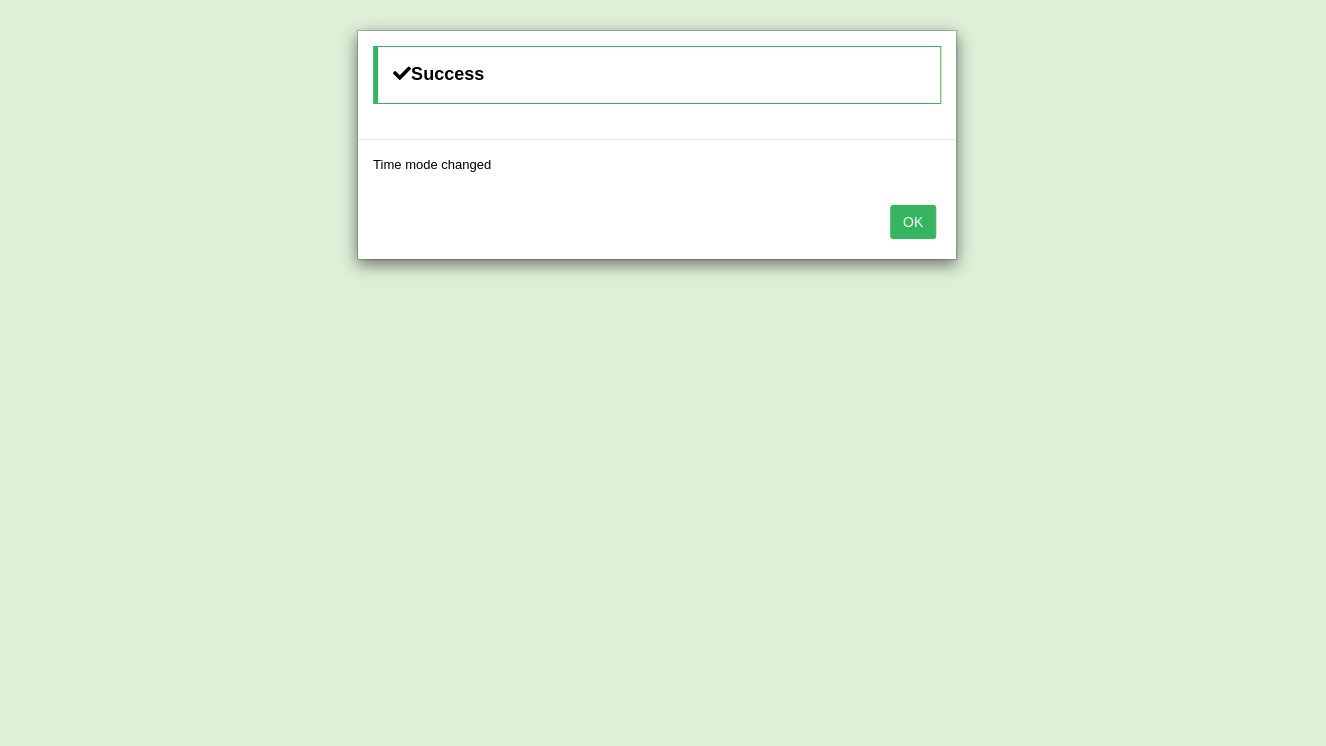 click on "OK" at bounding box center [913, 222] 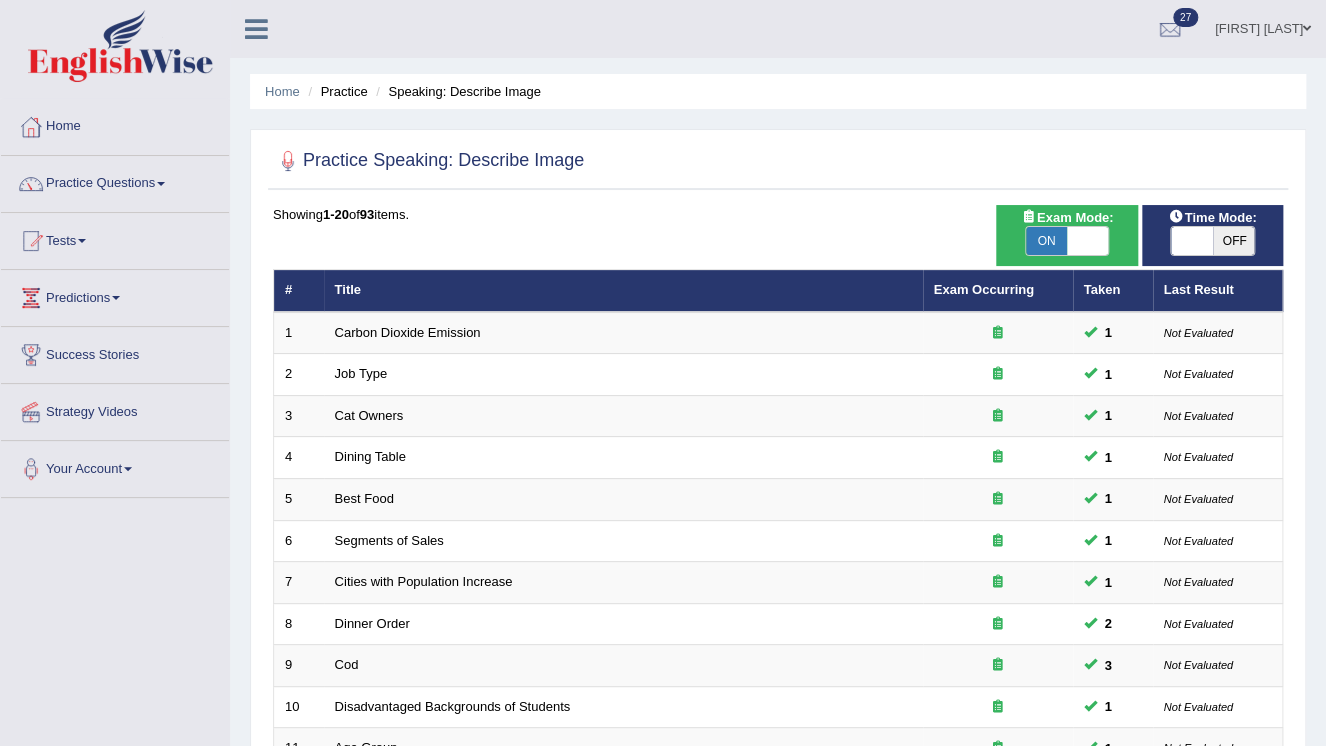 click on "OFF" at bounding box center (1234, 241) 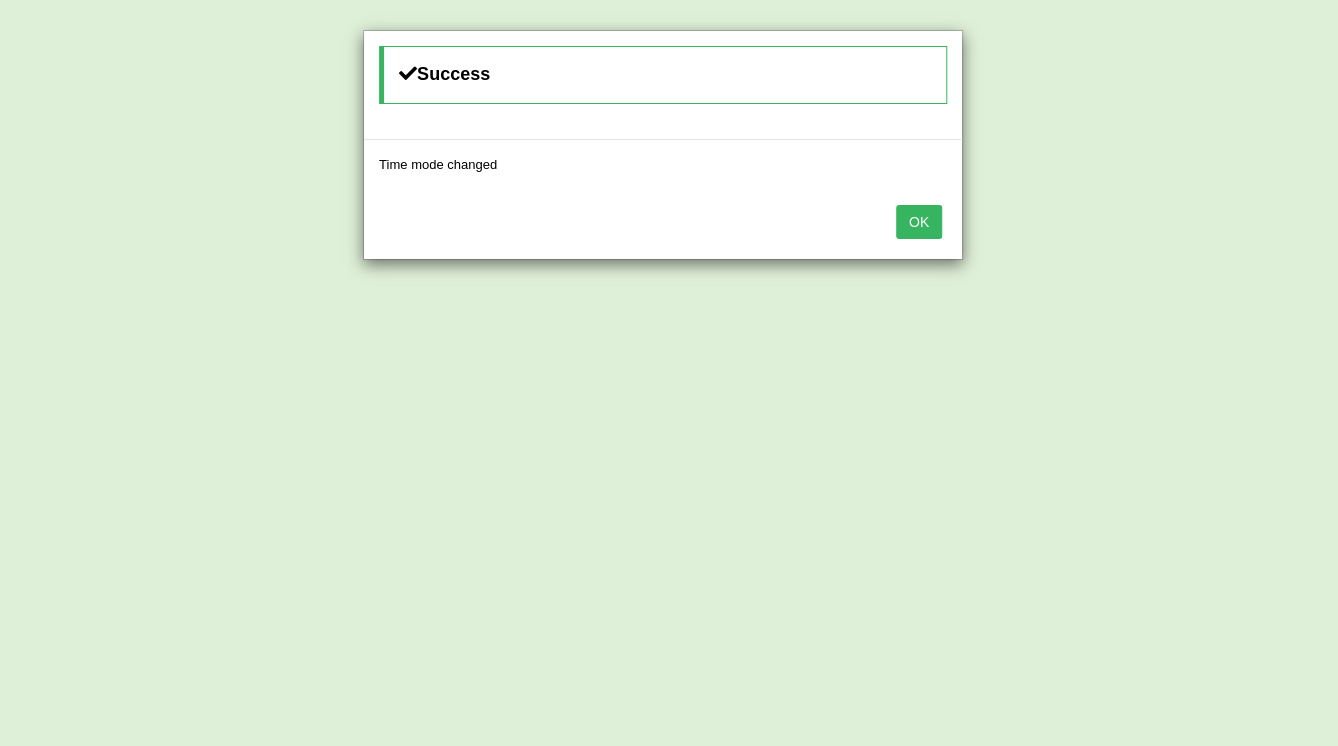 click on "OK" at bounding box center (919, 222) 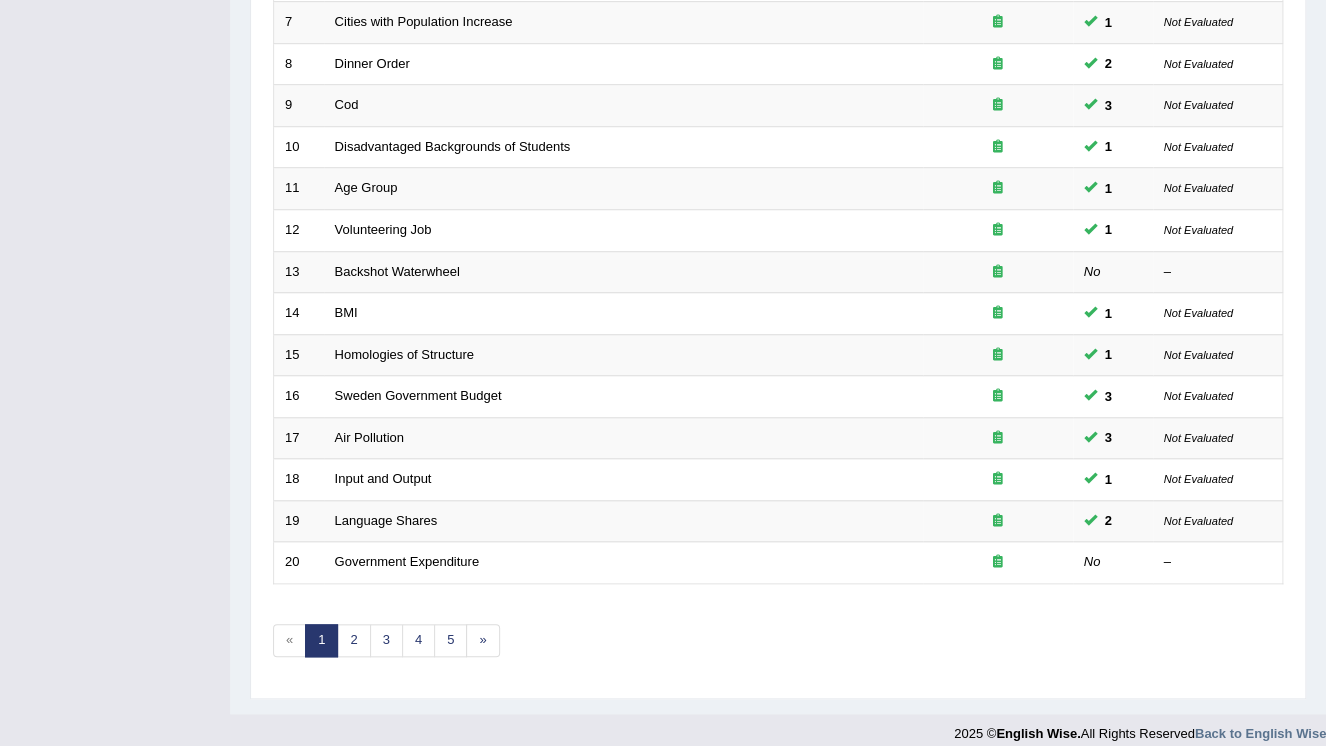 scroll, scrollTop: 572, scrollLeft: 0, axis: vertical 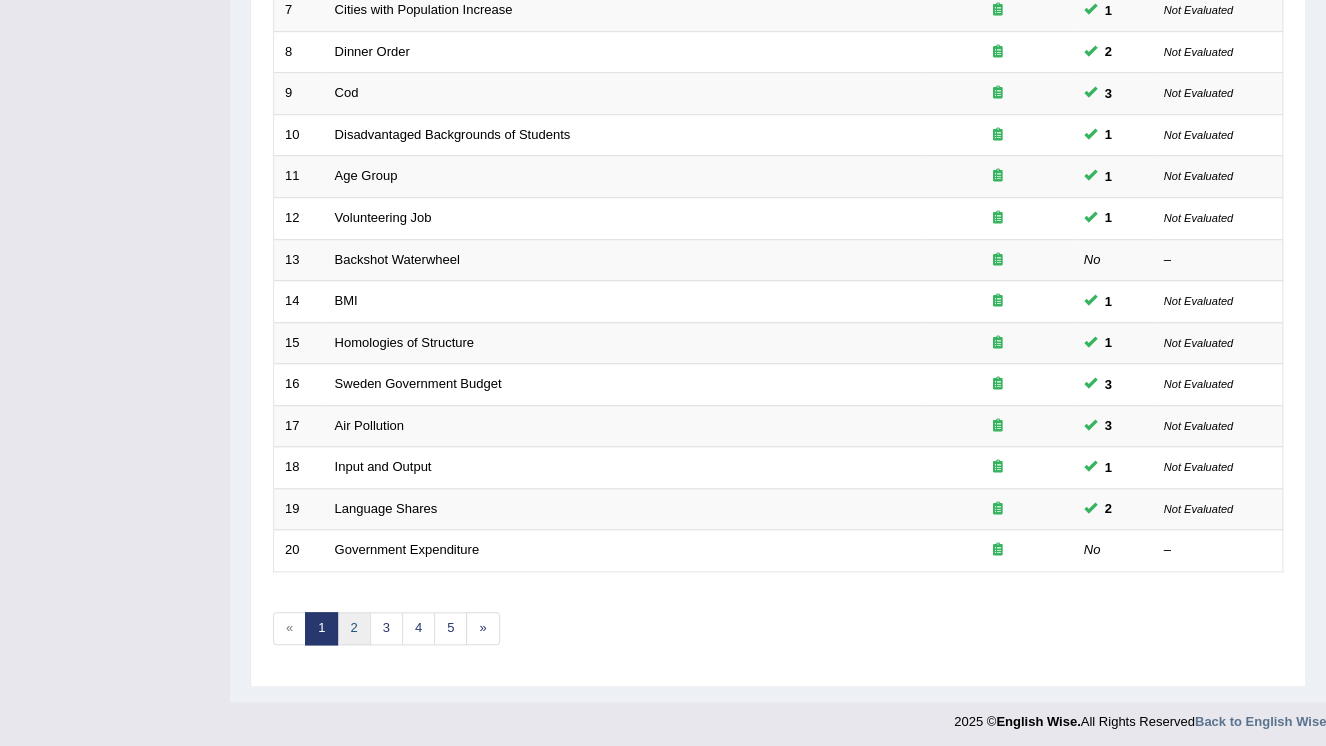 click on "2" at bounding box center (353, 628) 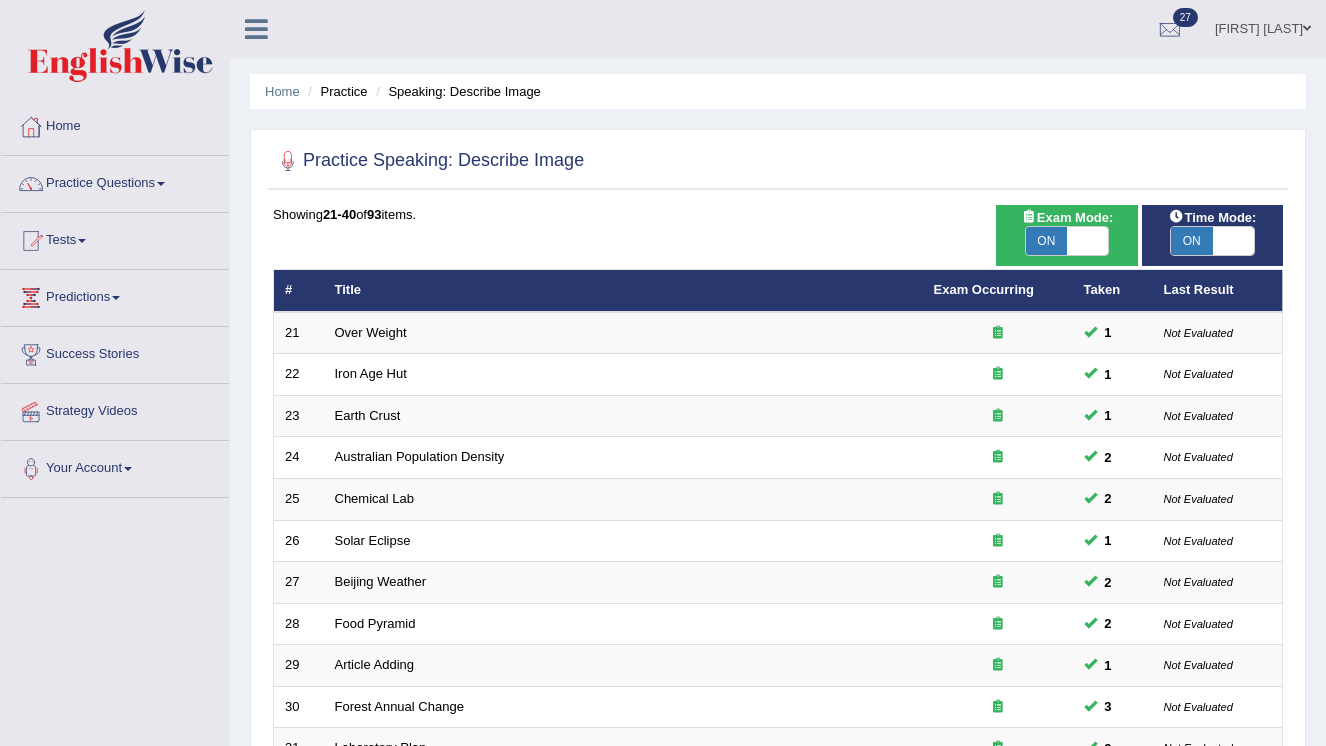 scroll, scrollTop: 0, scrollLeft: 0, axis: both 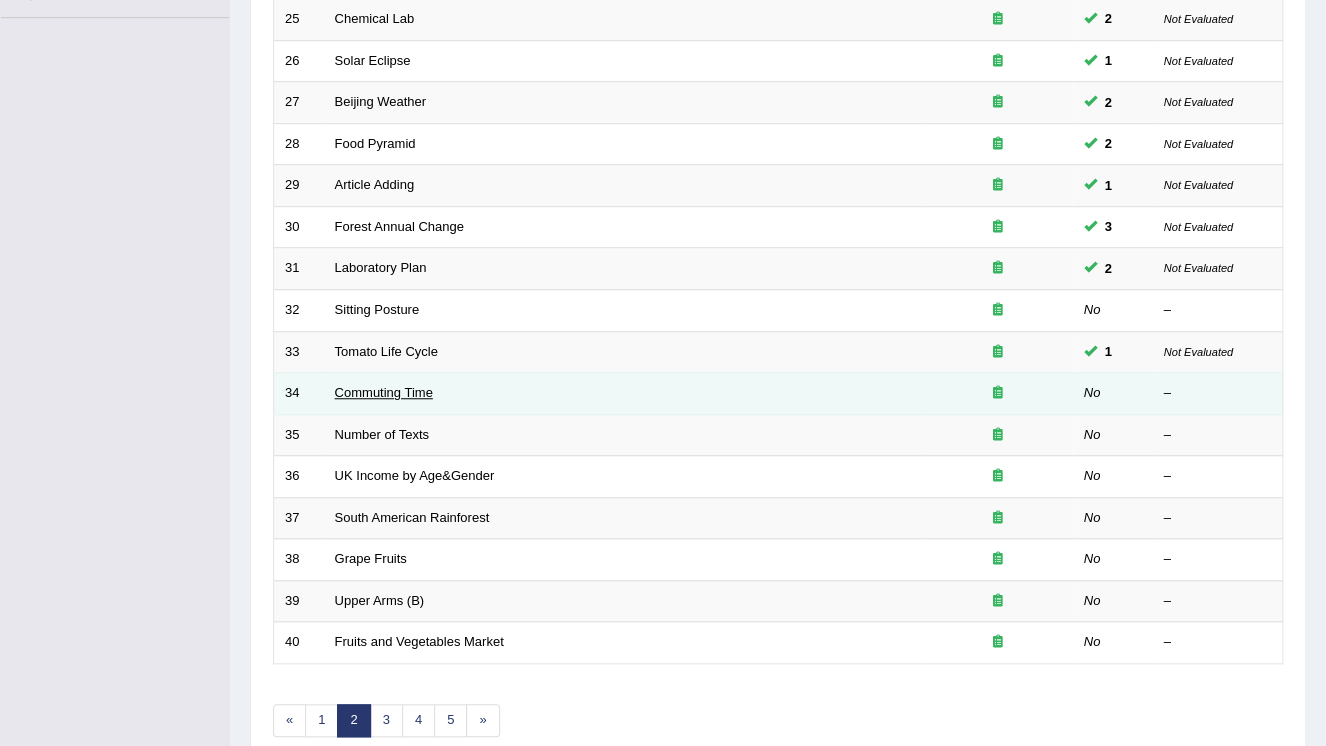 click on "Commuting Time" at bounding box center [384, 392] 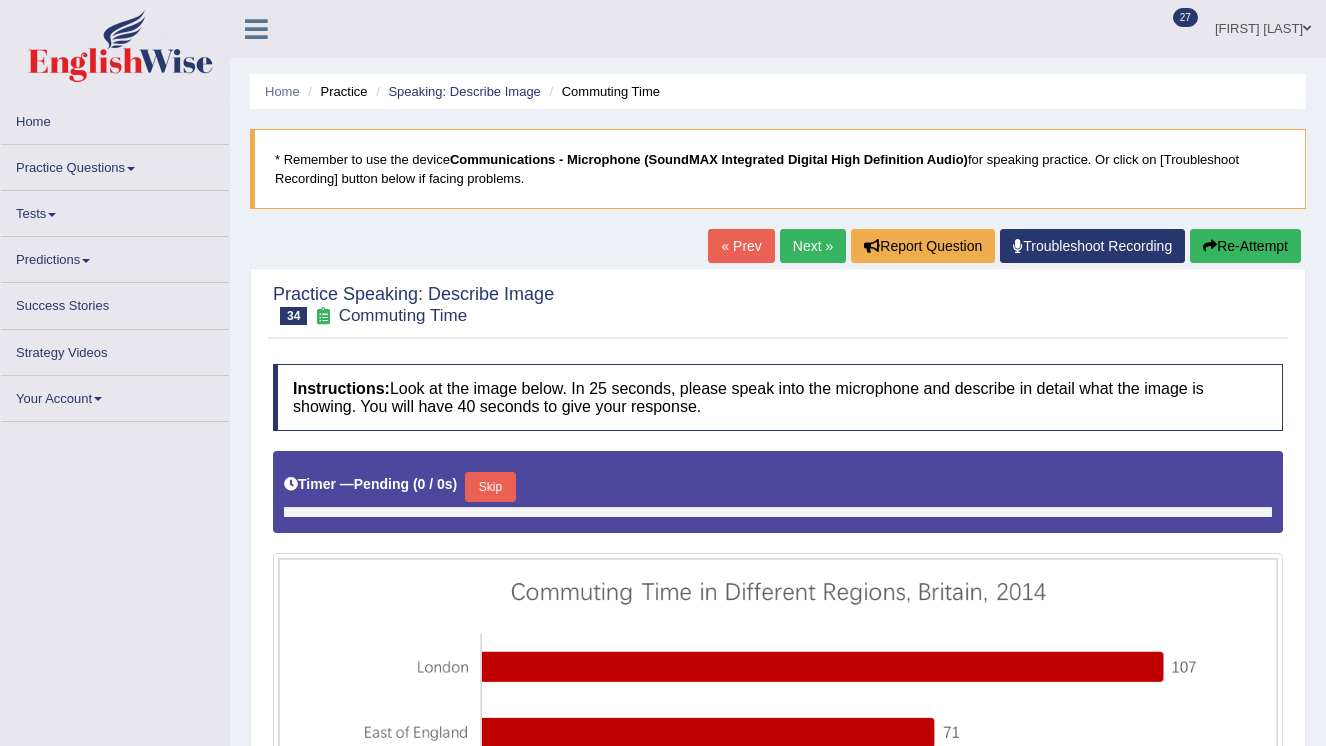 scroll, scrollTop: 0, scrollLeft: 0, axis: both 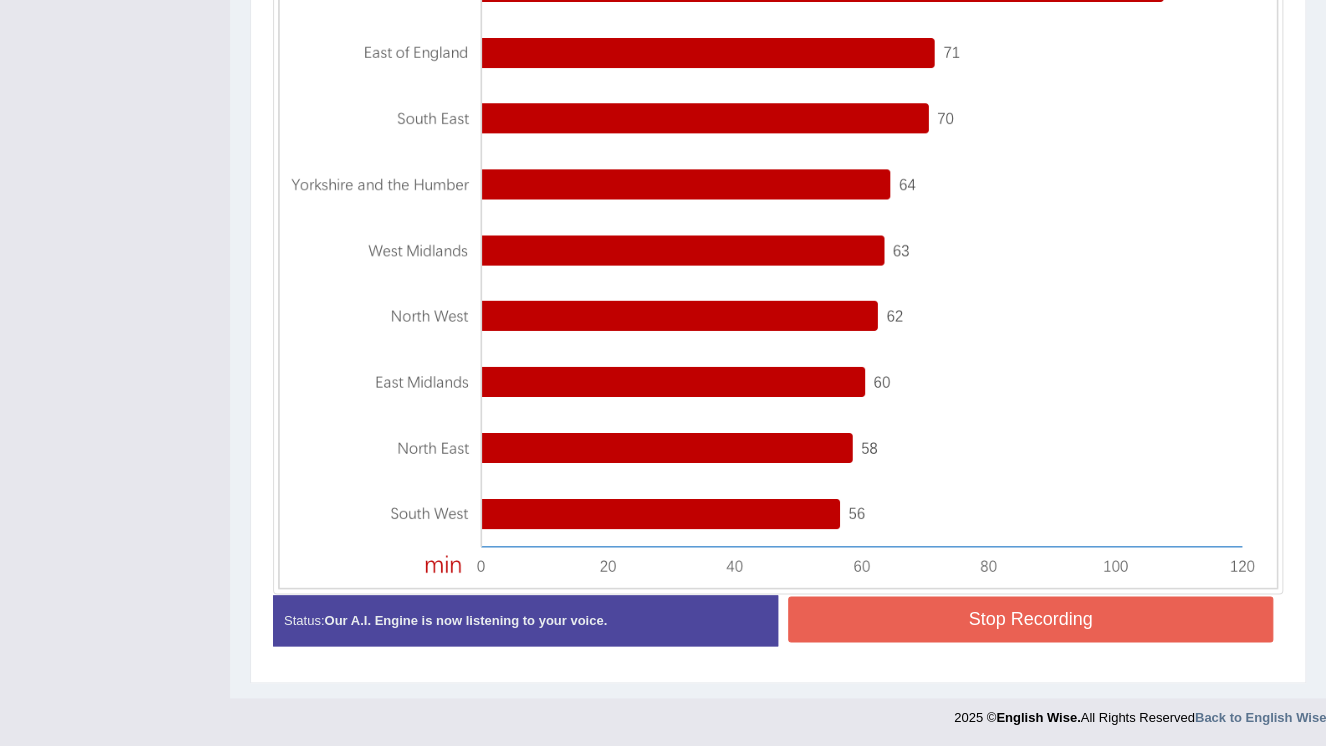click on "Stop Recording" at bounding box center (1030, 619) 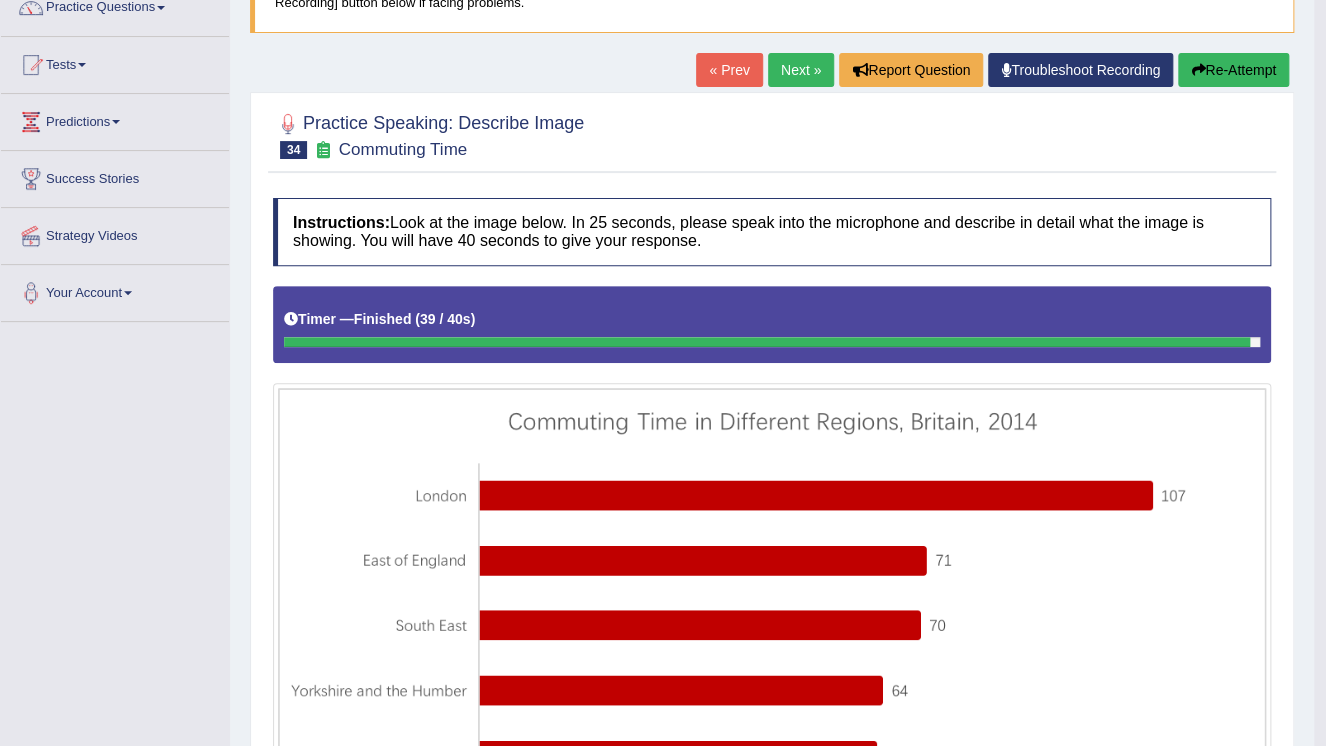 scroll, scrollTop: 126, scrollLeft: 0, axis: vertical 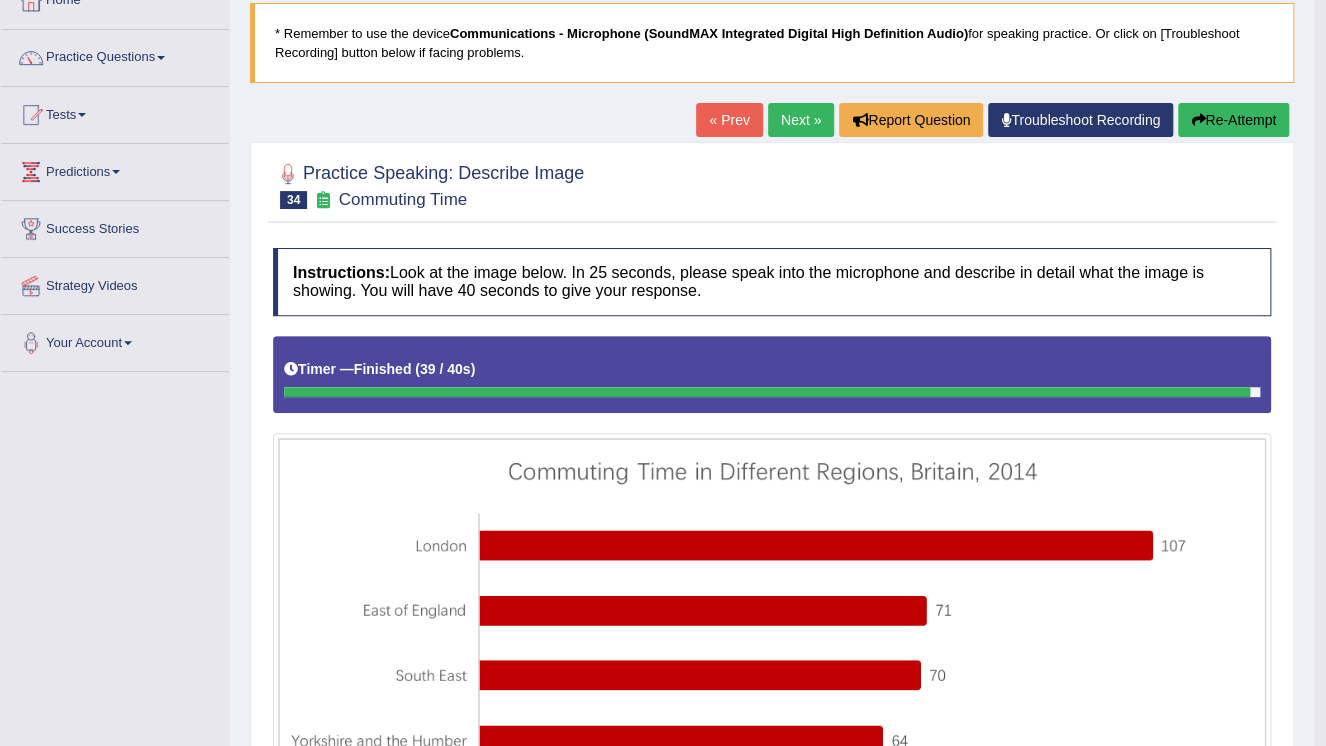 click on "Next »" at bounding box center [801, 120] 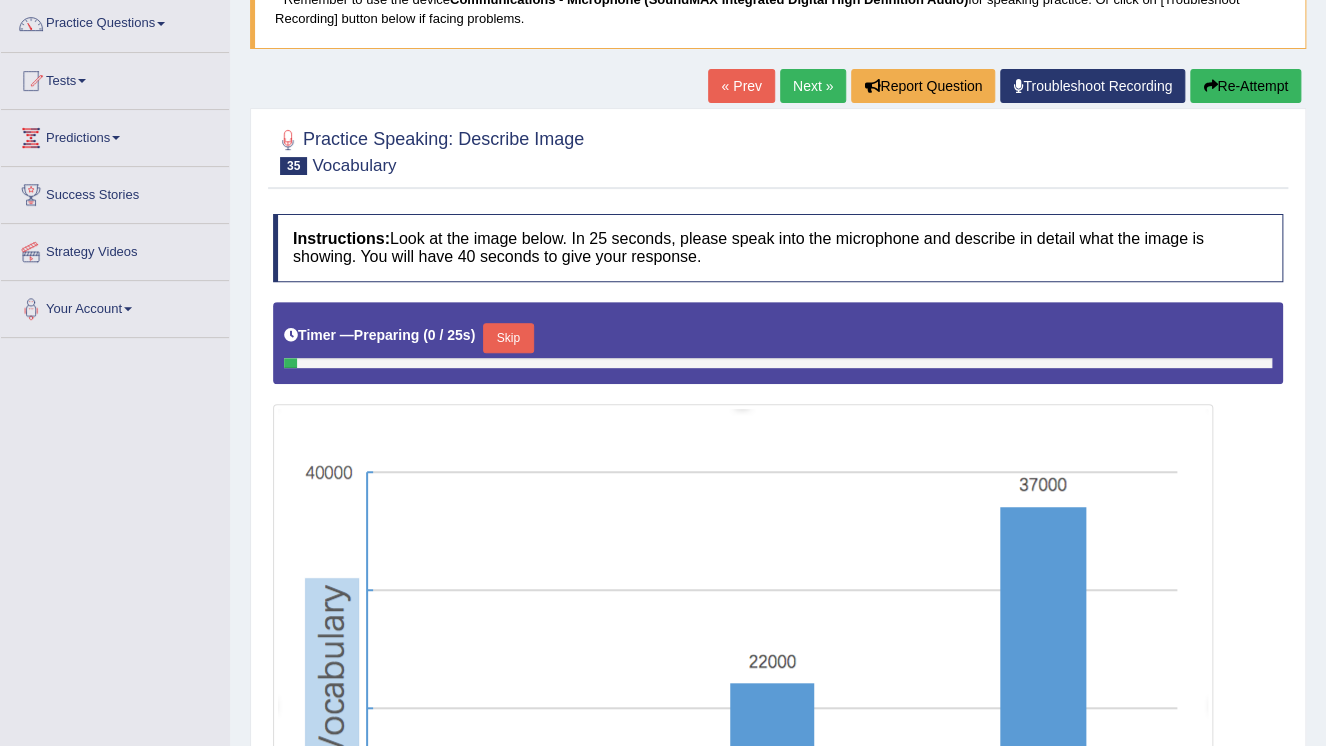 scroll, scrollTop: 0, scrollLeft: 0, axis: both 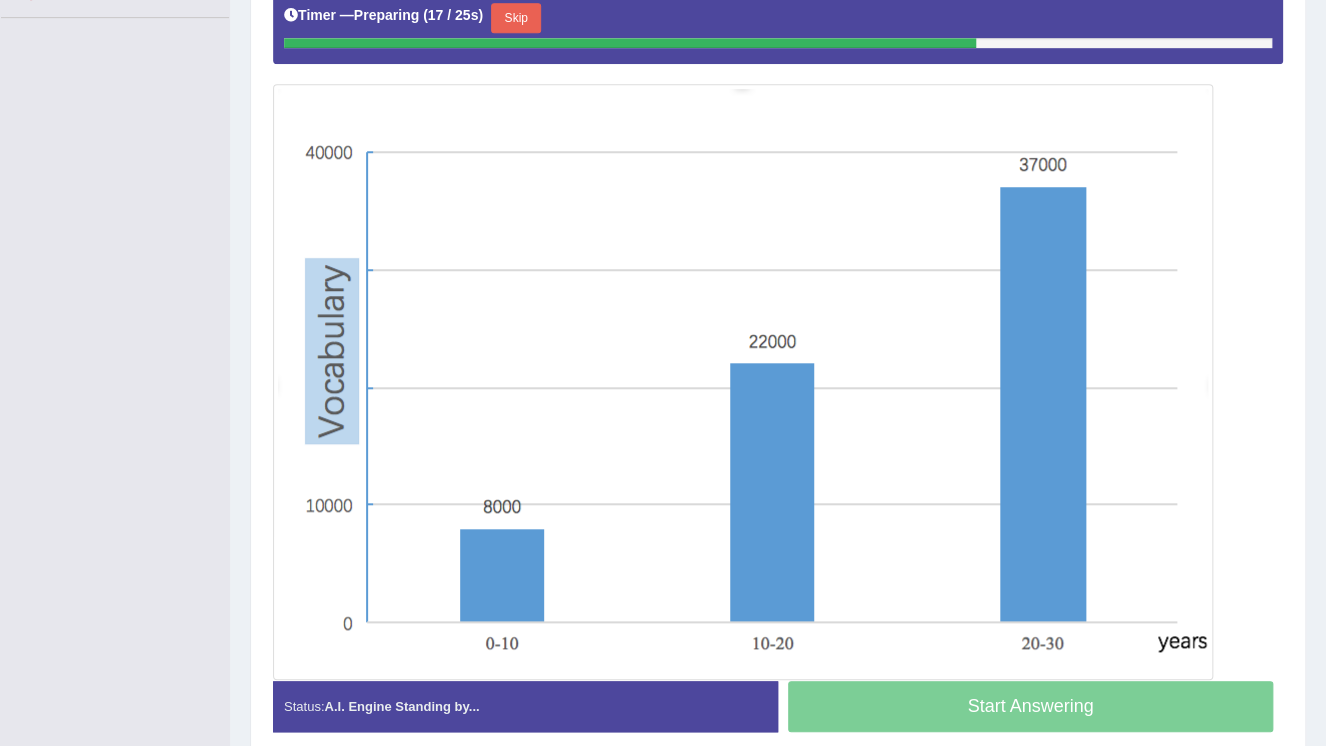 click on "Skip" at bounding box center (516, 18) 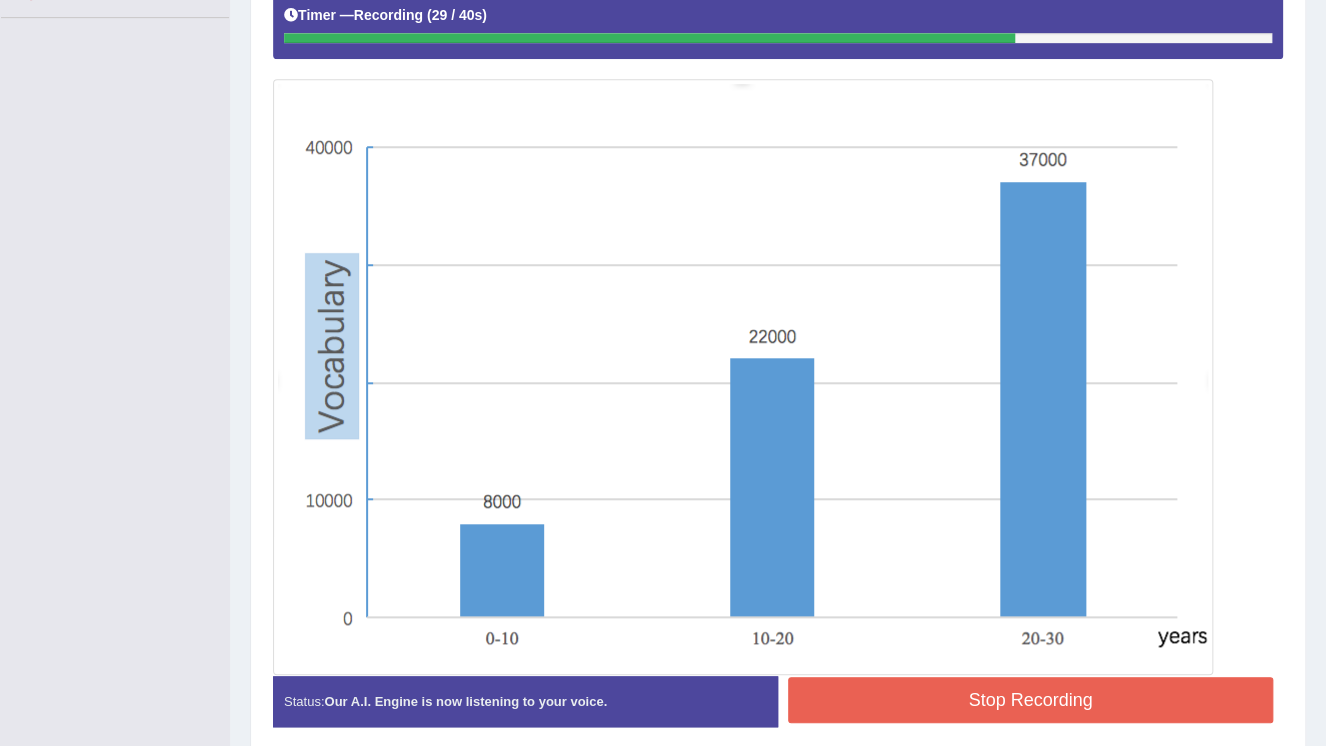 click on "Stop Recording" at bounding box center (1030, 700) 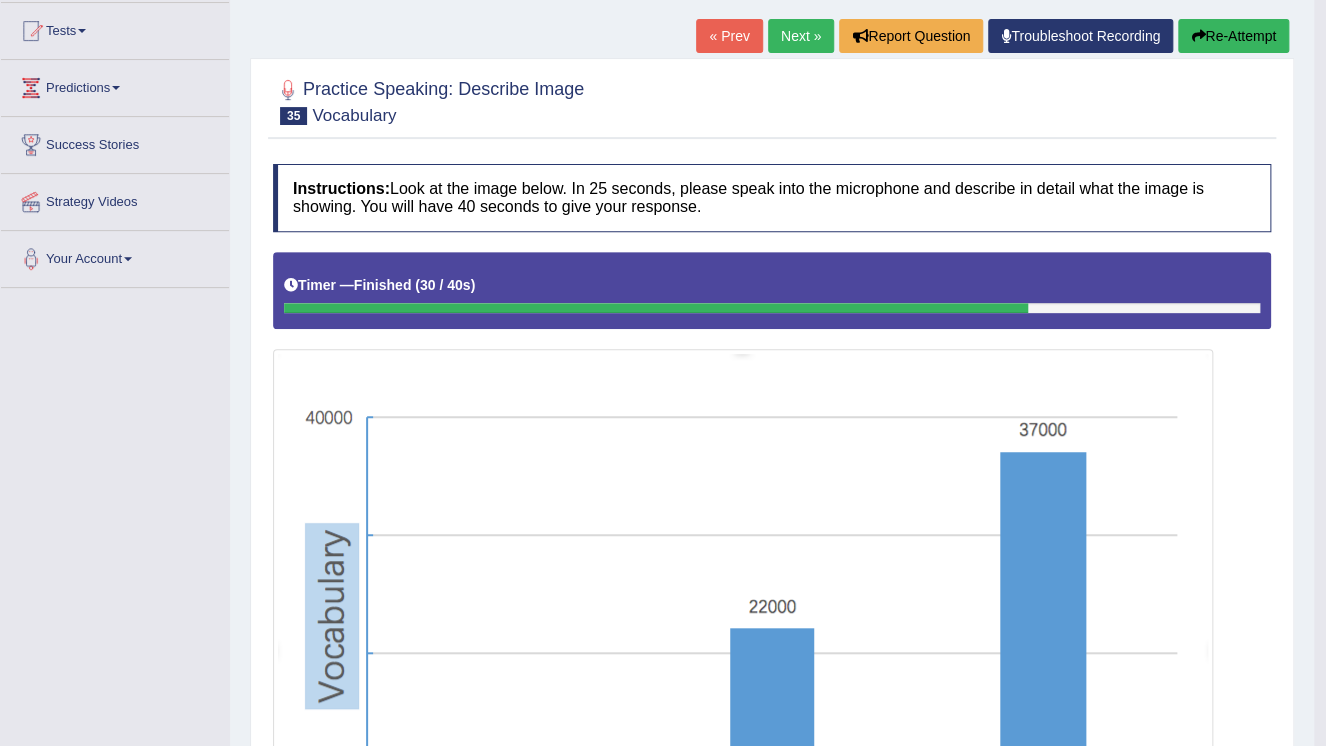 scroll, scrollTop: 80, scrollLeft: 0, axis: vertical 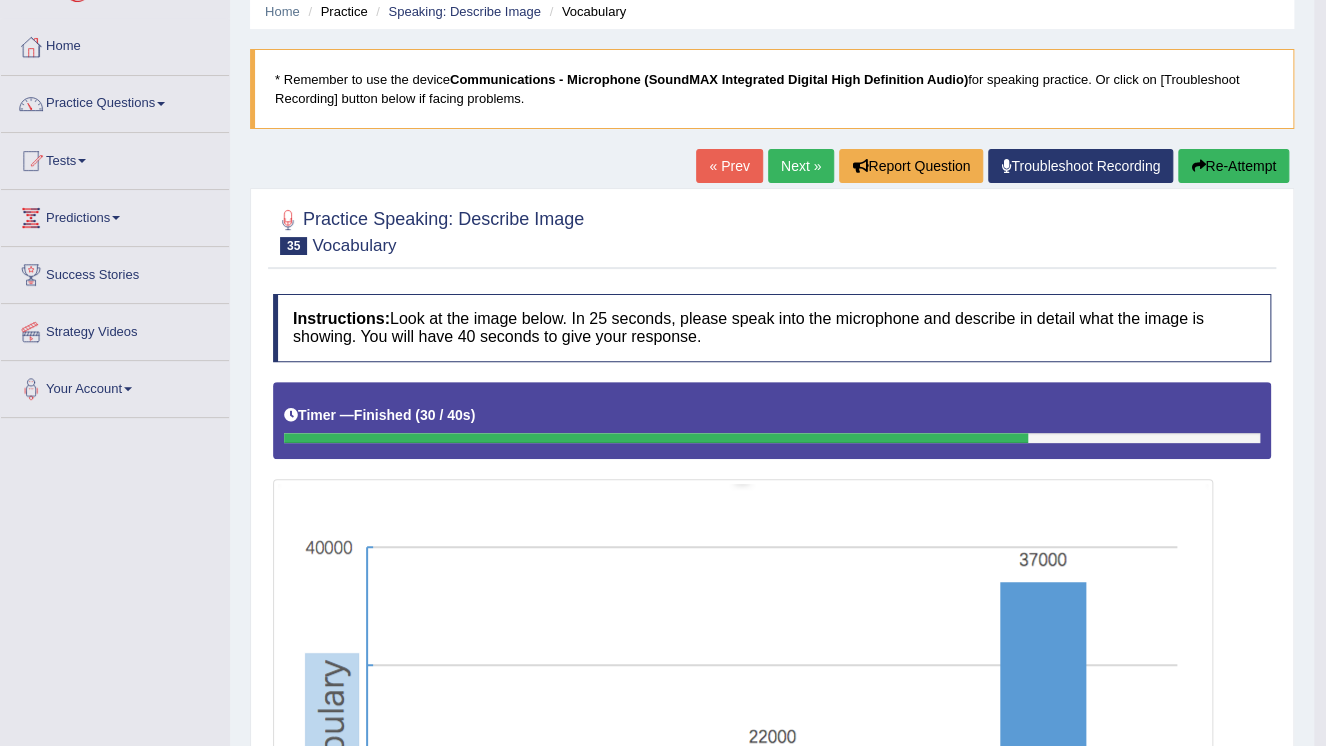 click on "Next »" at bounding box center (801, 166) 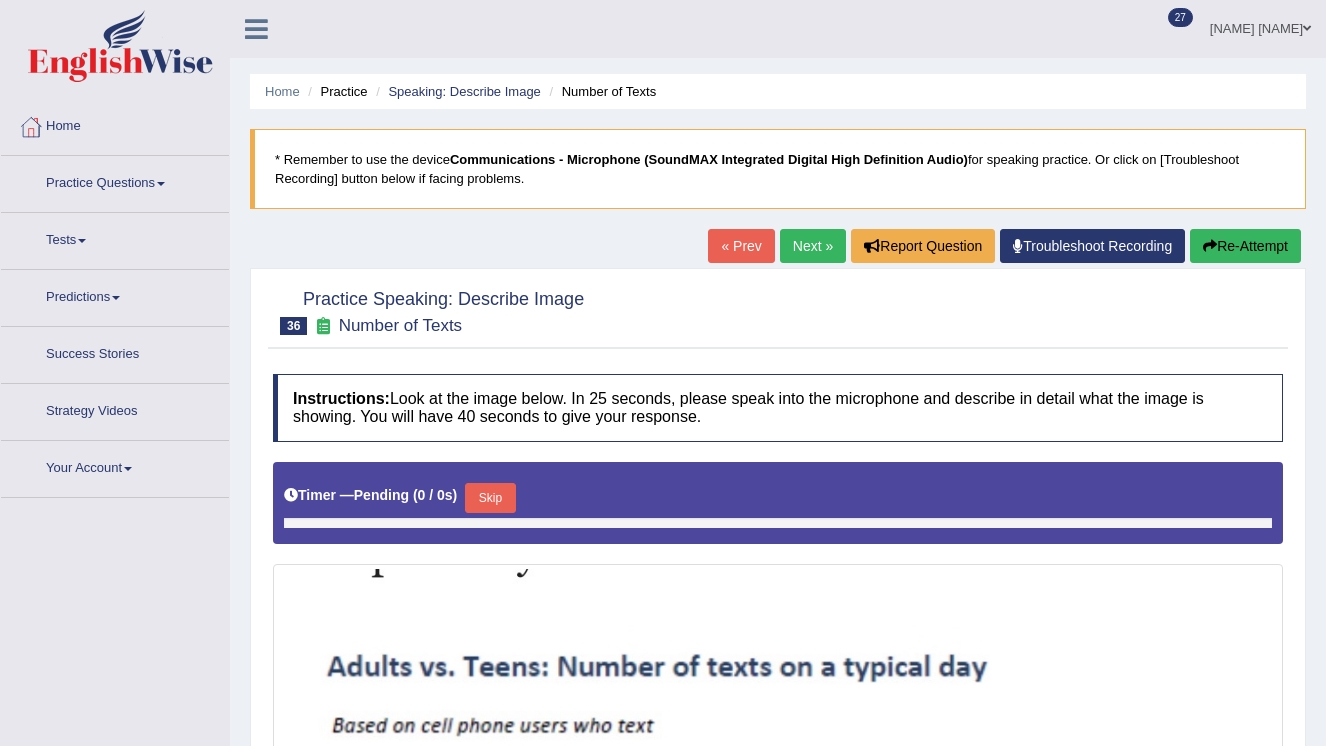 scroll, scrollTop: 0, scrollLeft: 0, axis: both 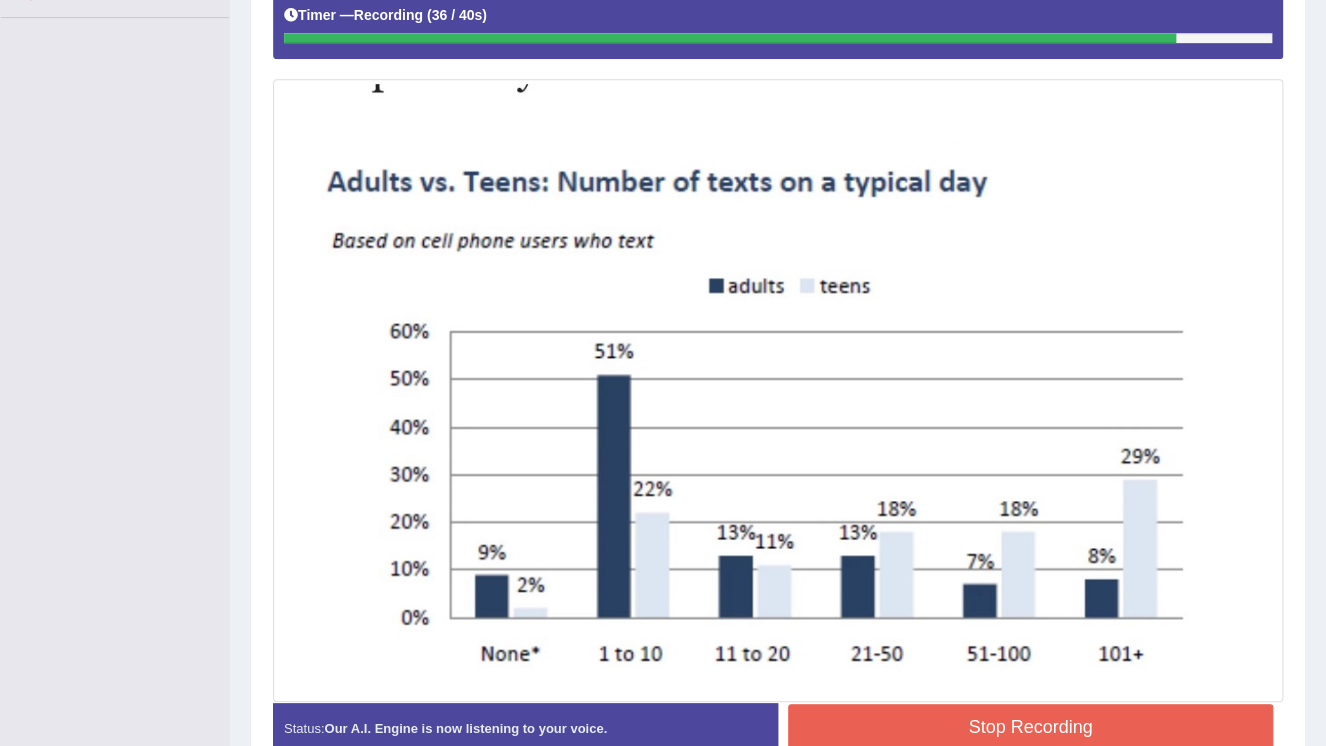 click on "Stop Recording" at bounding box center [1030, 727] 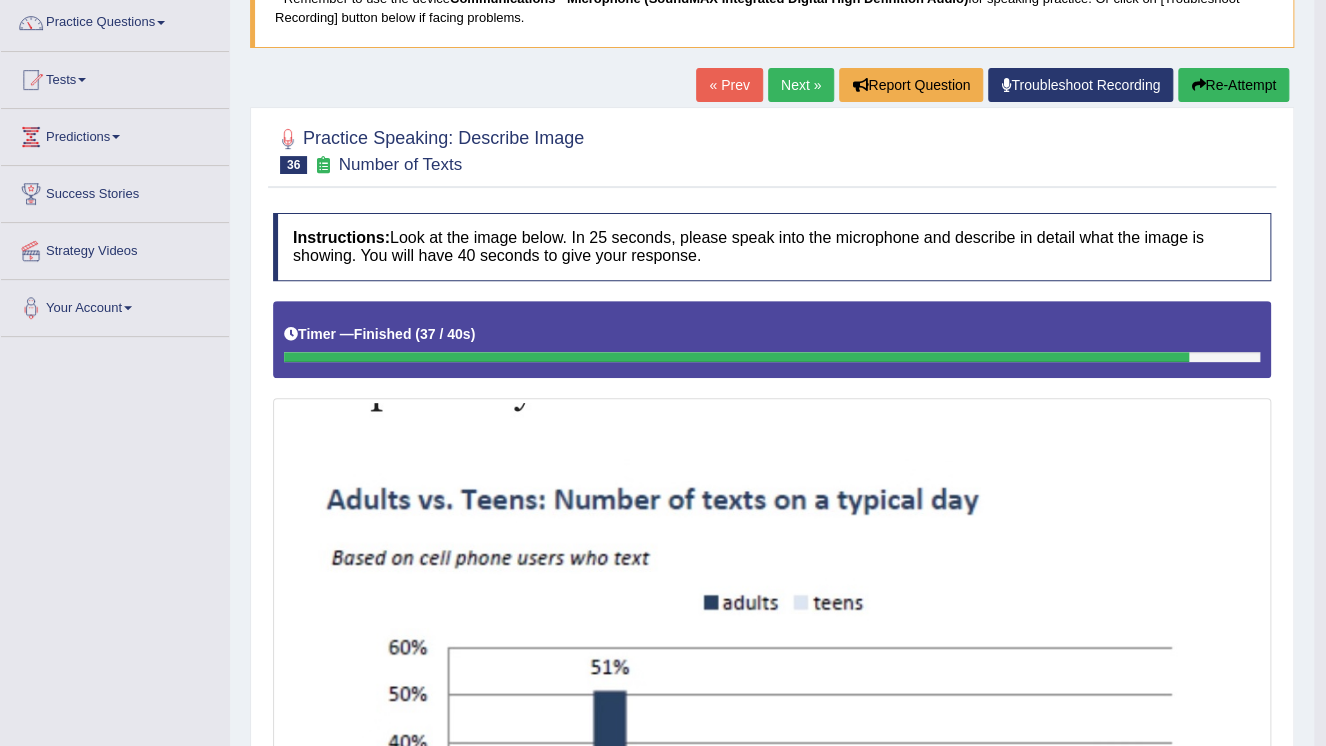 scroll, scrollTop: 160, scrollLeft: 0, axis: vertical 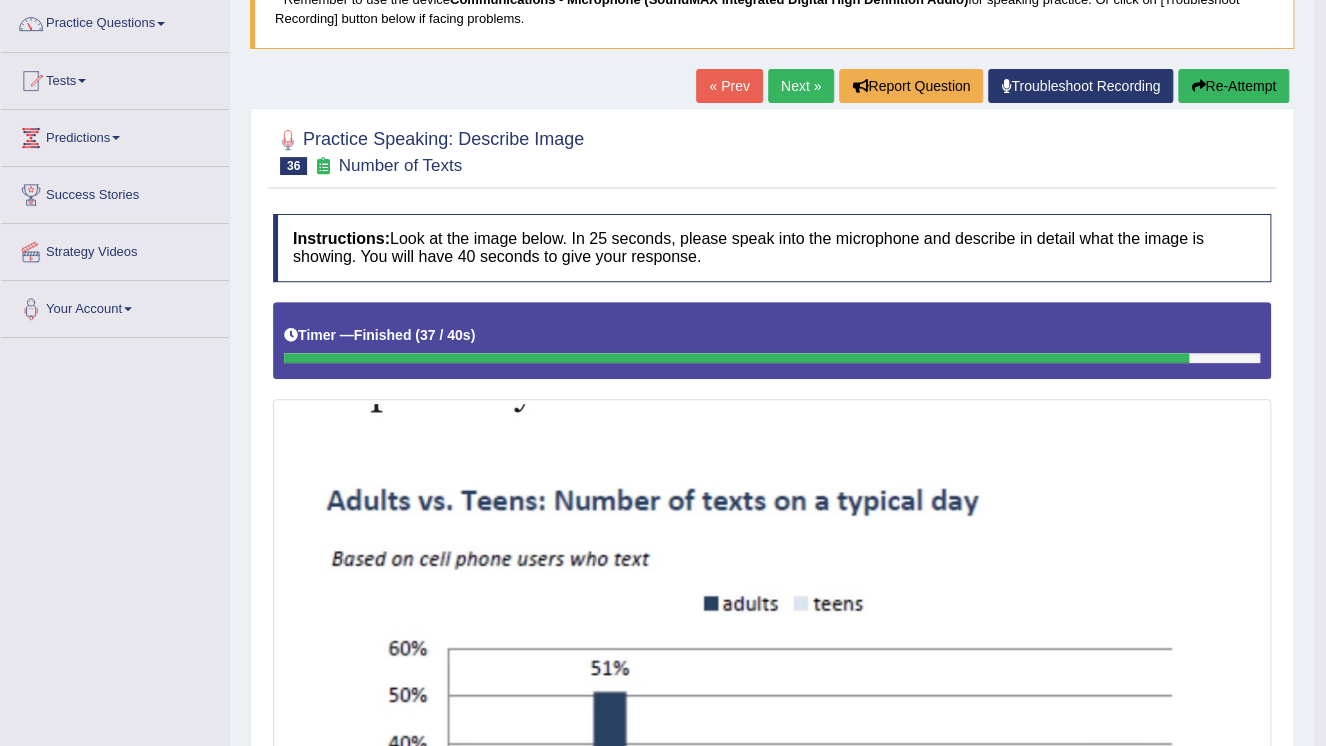 click on "Next »" at bounding box center [801, 86] 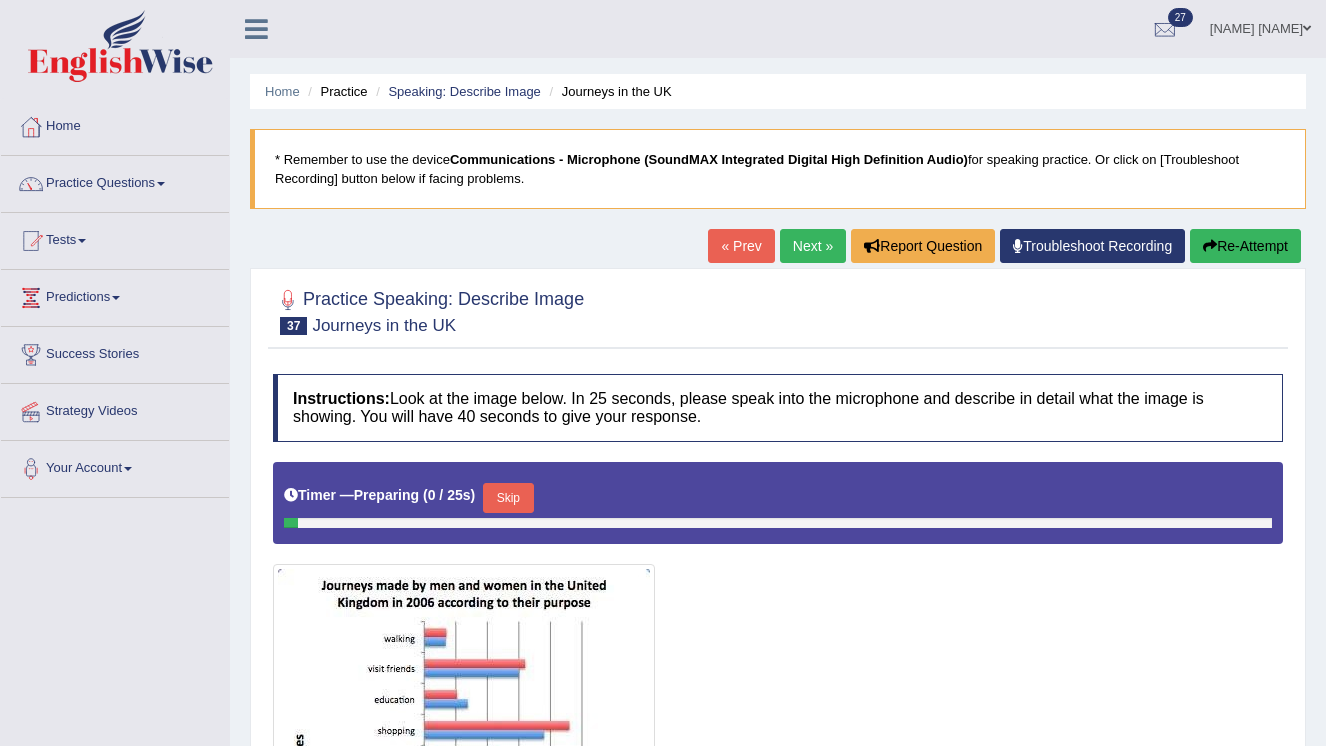 scroll, scrollTop: 240, scrollLeft: 0, axis: vertical 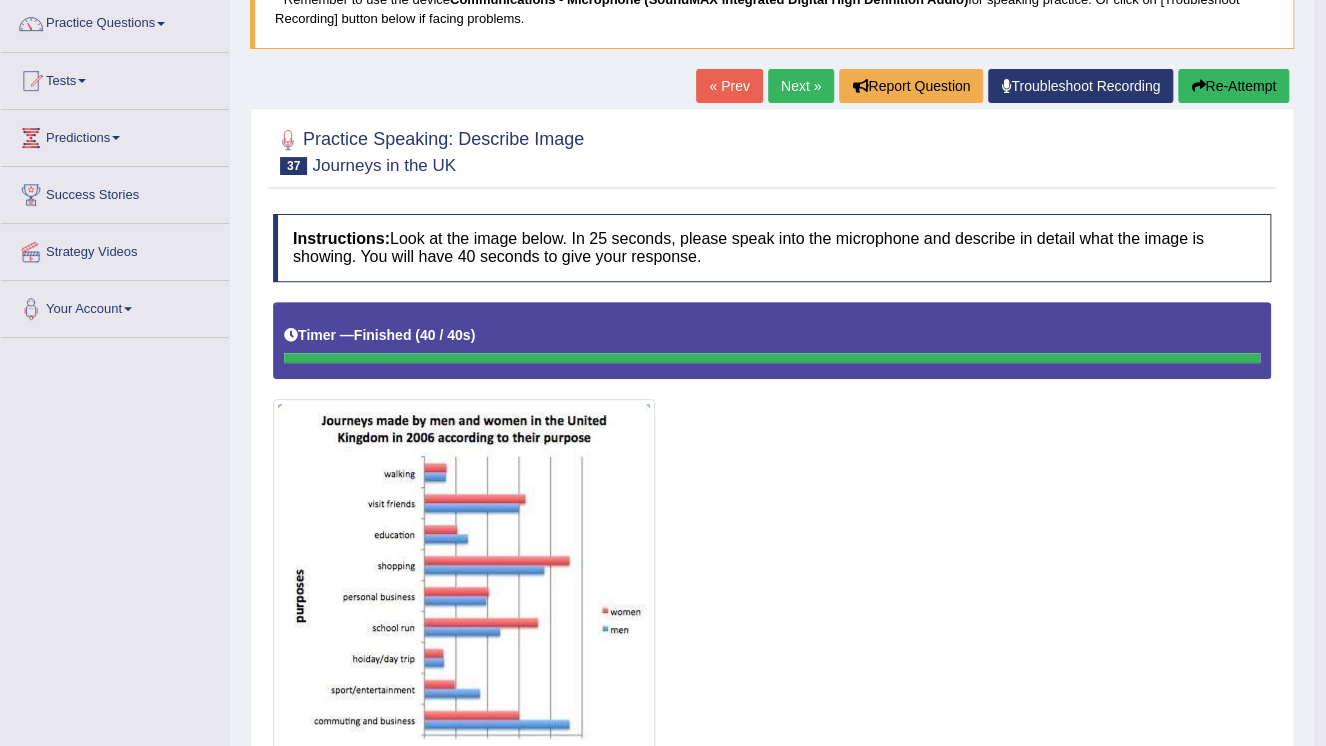 click on "Next »" at bounding box center [801, 86] 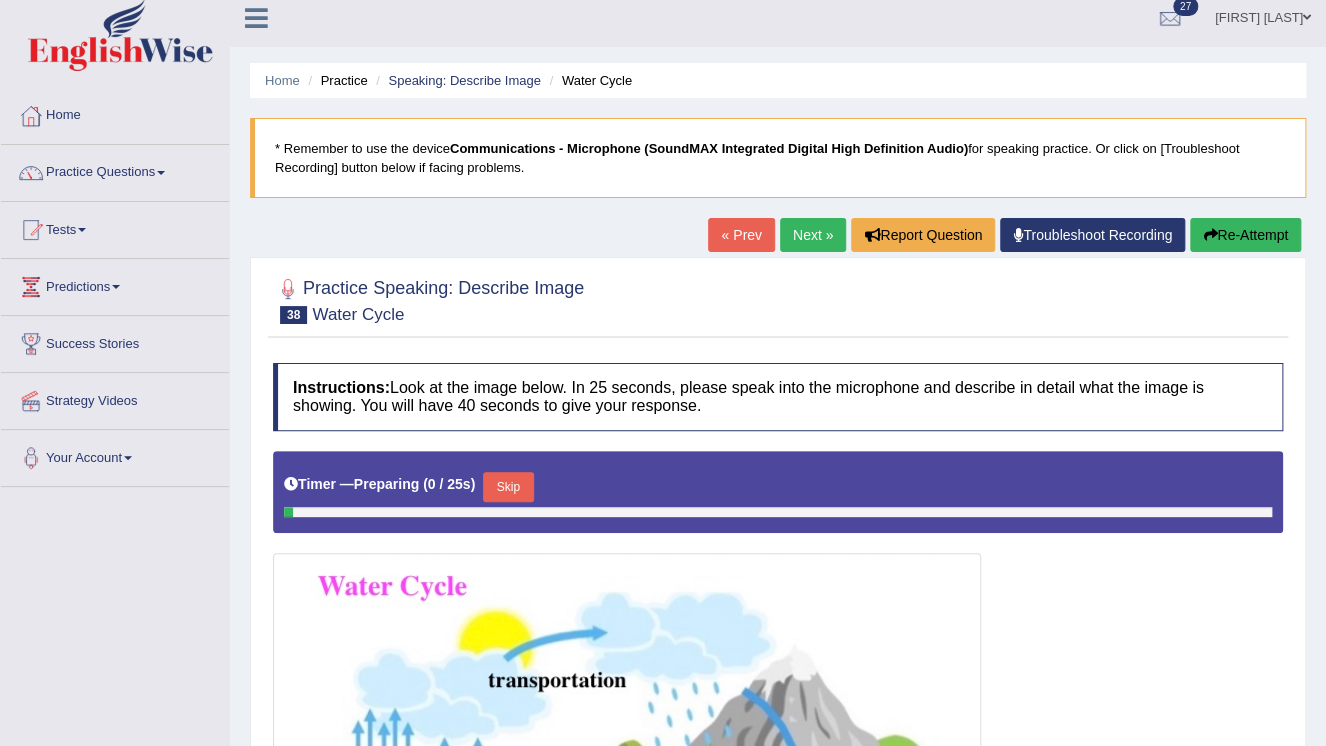 scroll, scrollTop: 320, scrollLeft: 0, axis: vertical 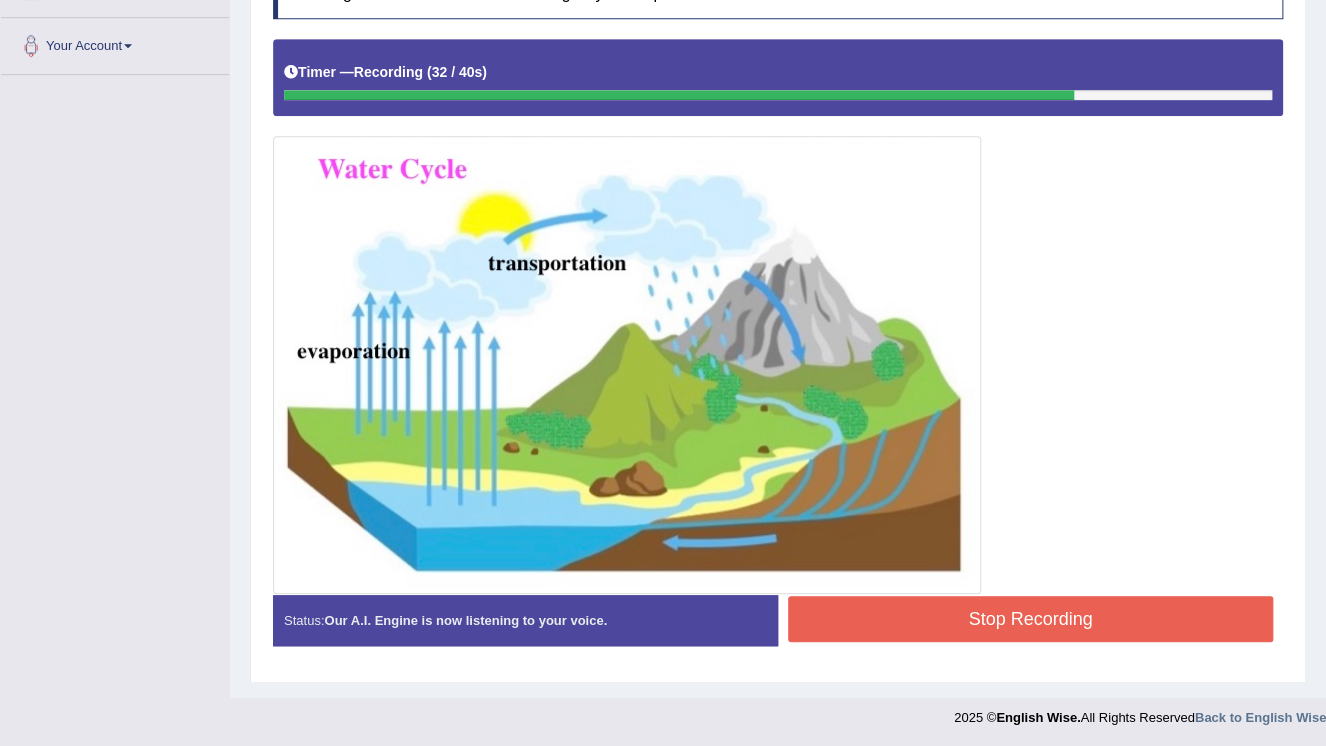 click on "Stop Recording" at bounding box center [1030, 619] 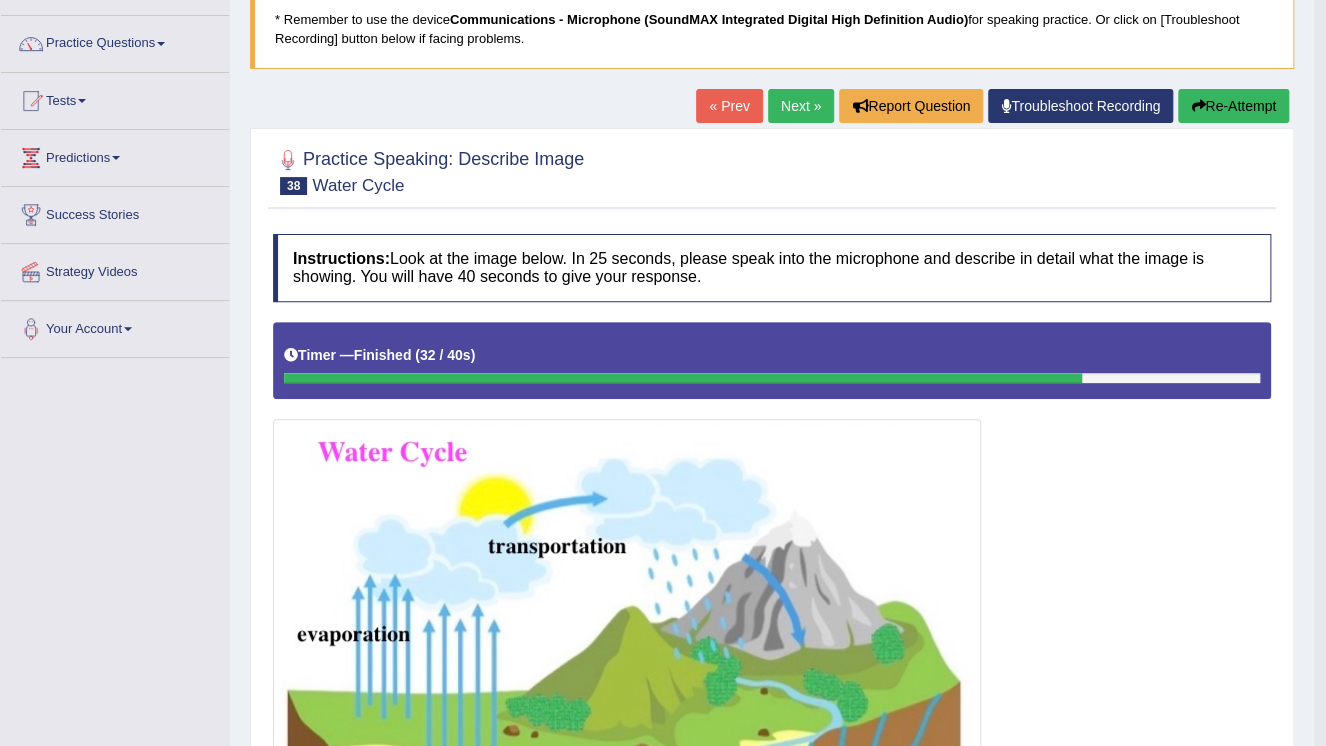 scroll, scrollTop: 103, scrollLeft: 0, axis: vertical 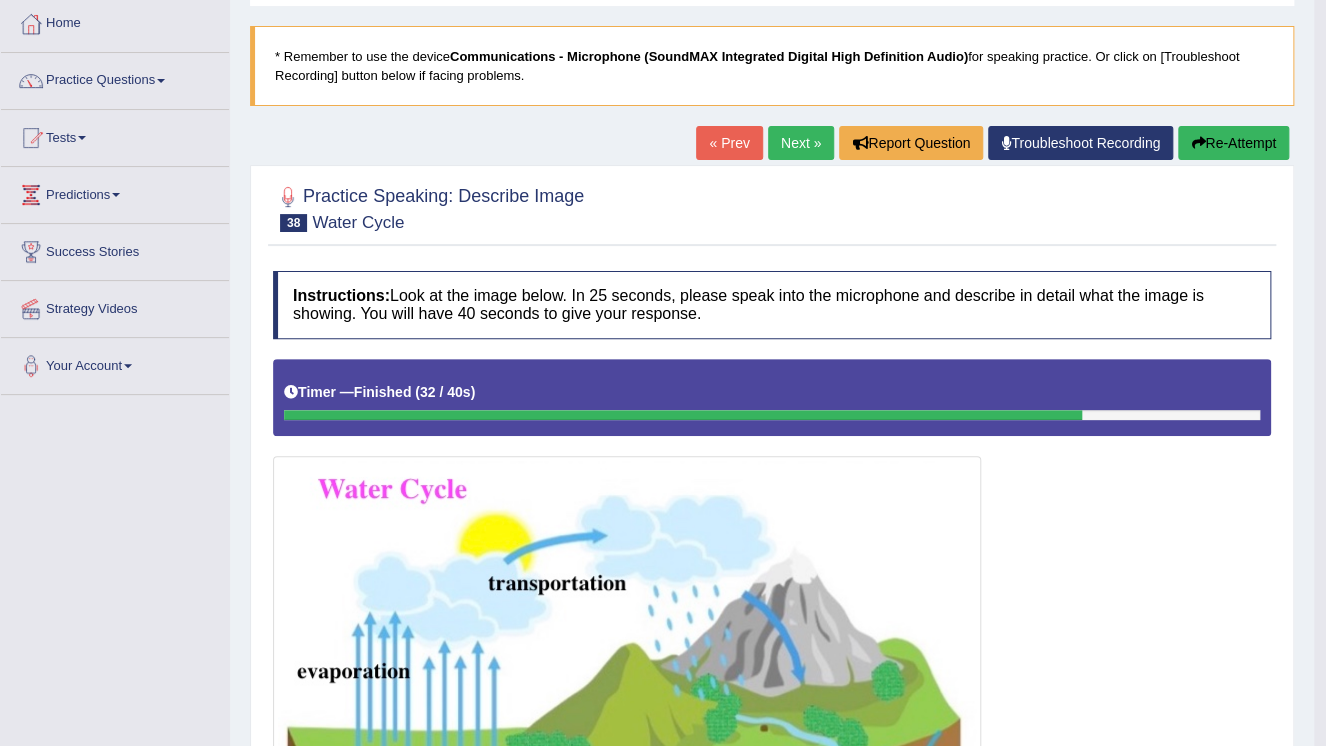 click on "Next »" at bounding box center [801, 143] 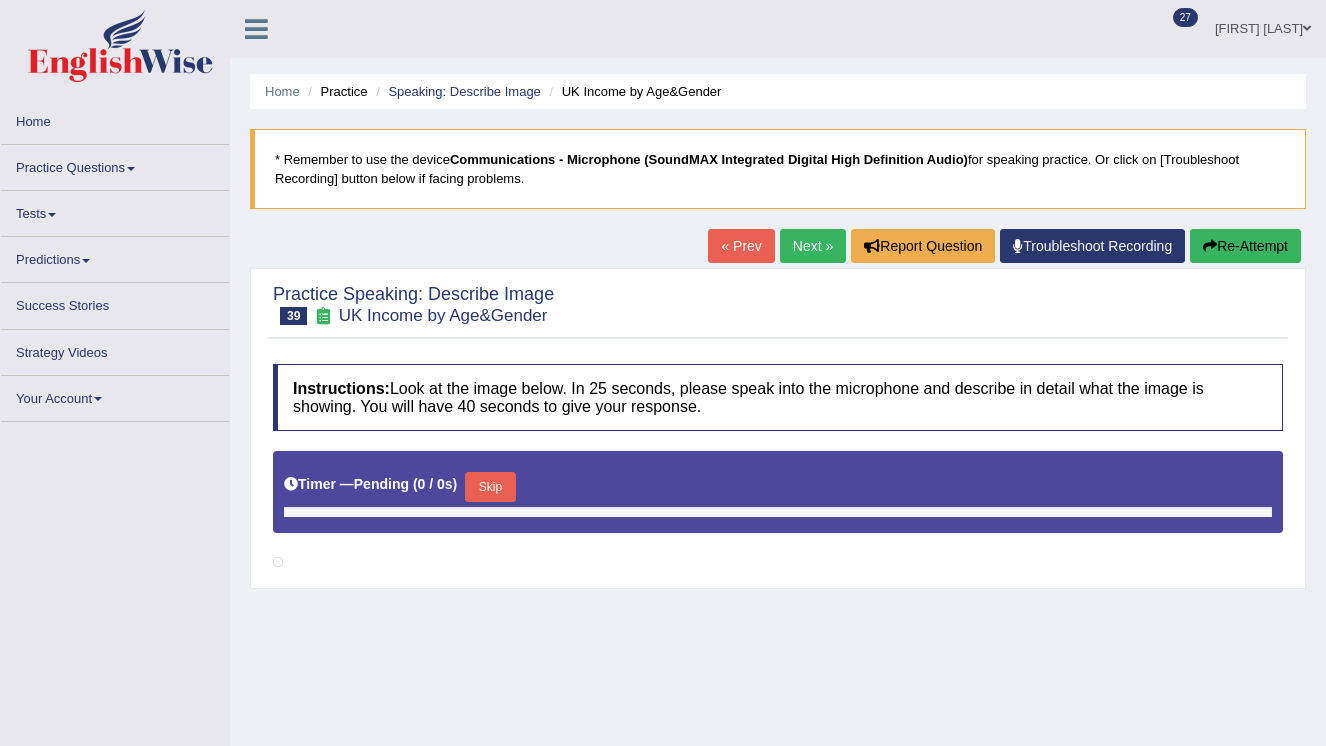 scroll, scrollTop: 0, scrollLeft: 0, axis: both 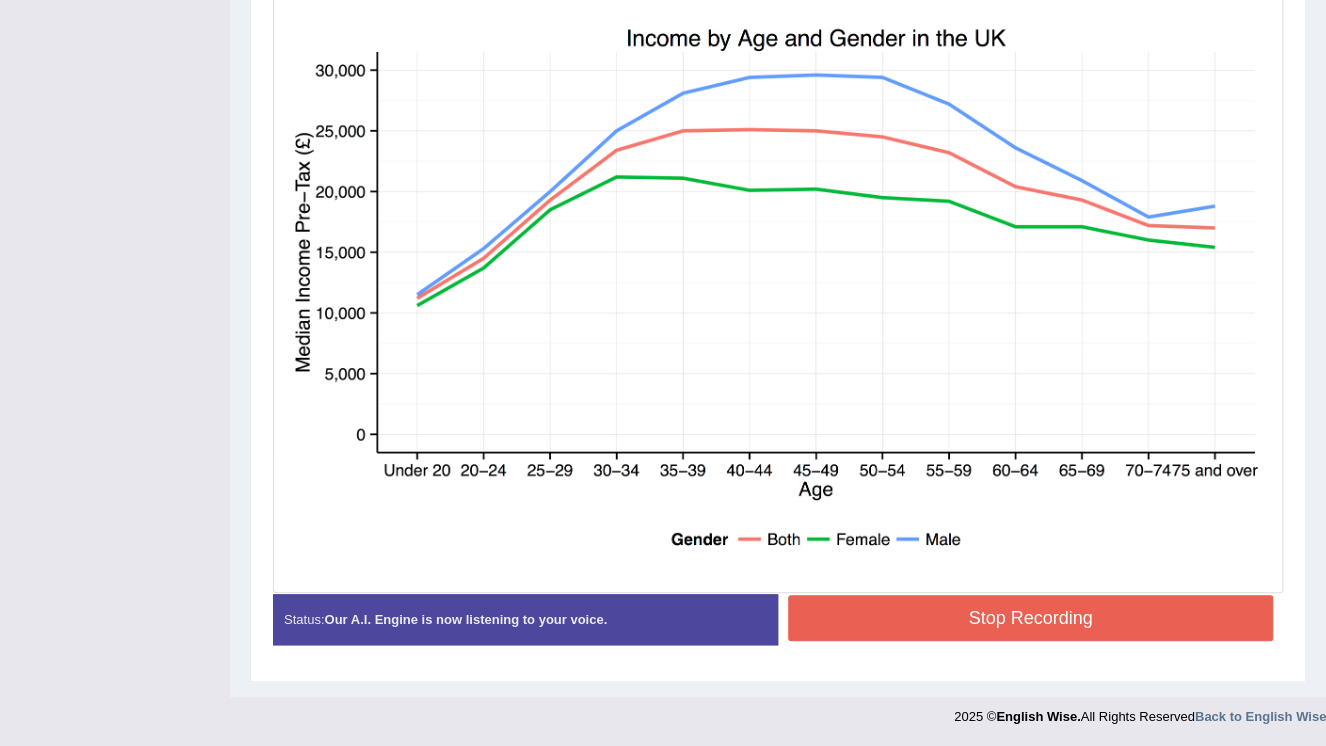 click on "Stop Recording" at bounding box center (1030, 618) 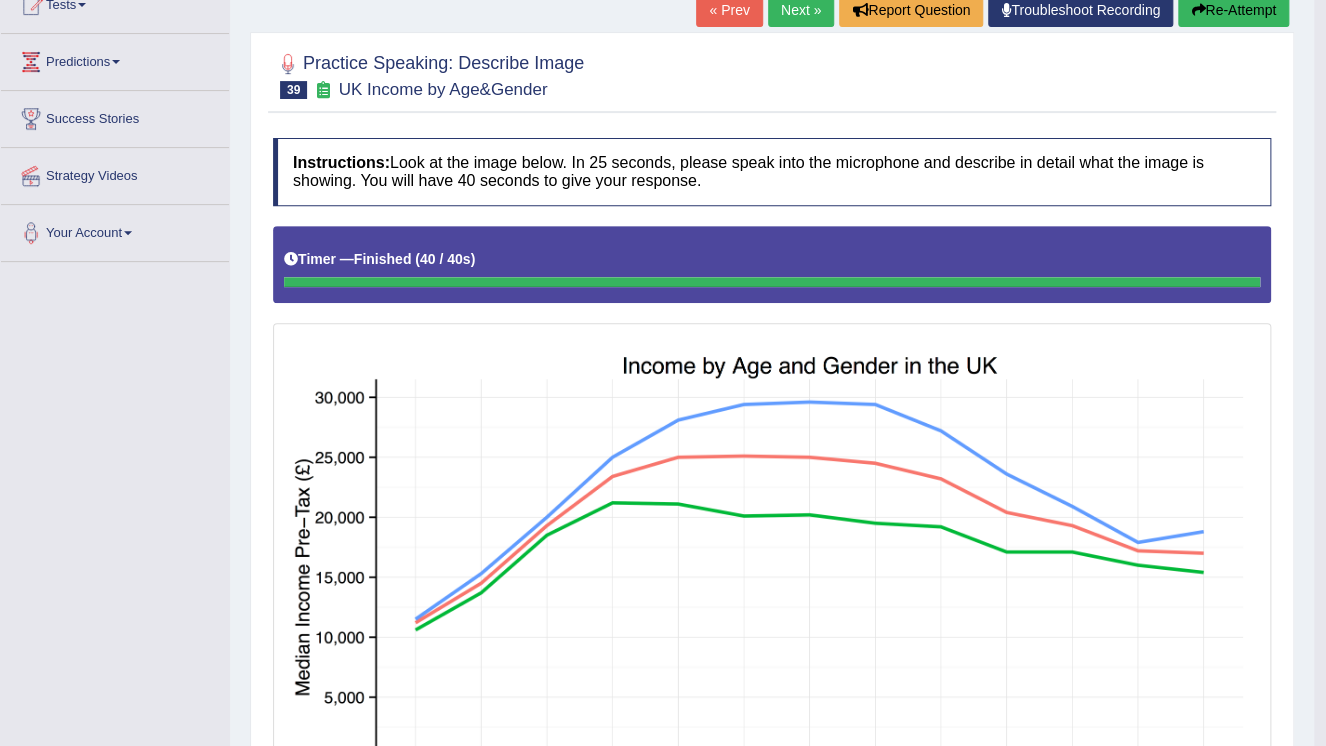 scroll, scrollTop: 164, scrollLeft: 0, axis: vertical 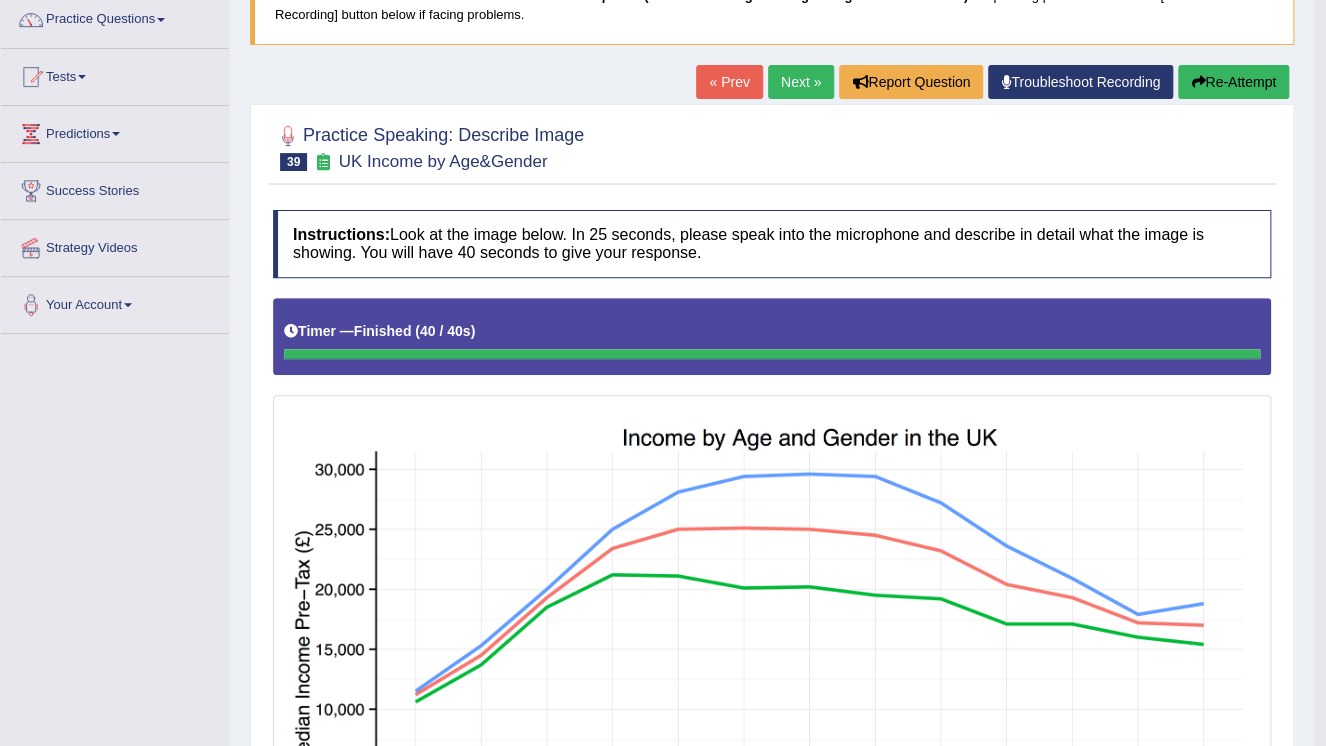 click on "Next »" at bounding box center [801, 82] 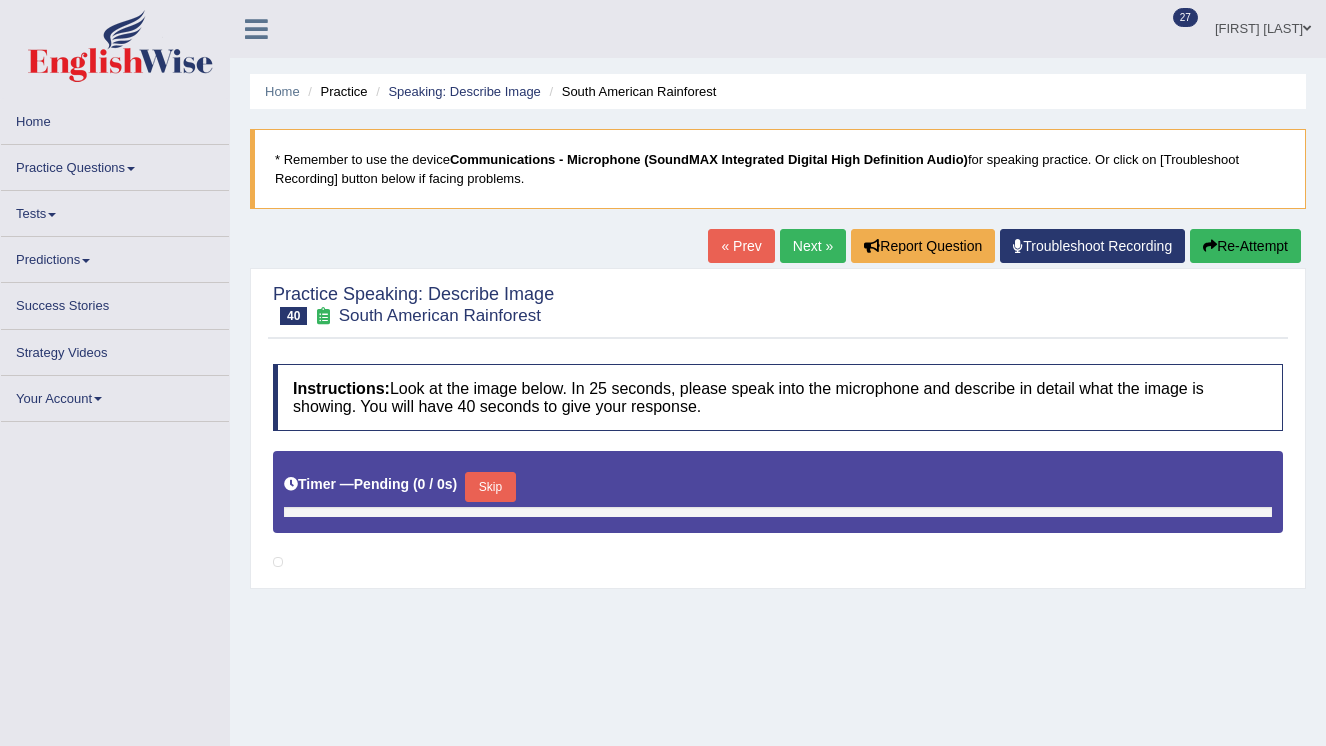 scroll, scrollTop: 0, scrollLeft: 0, axis: both 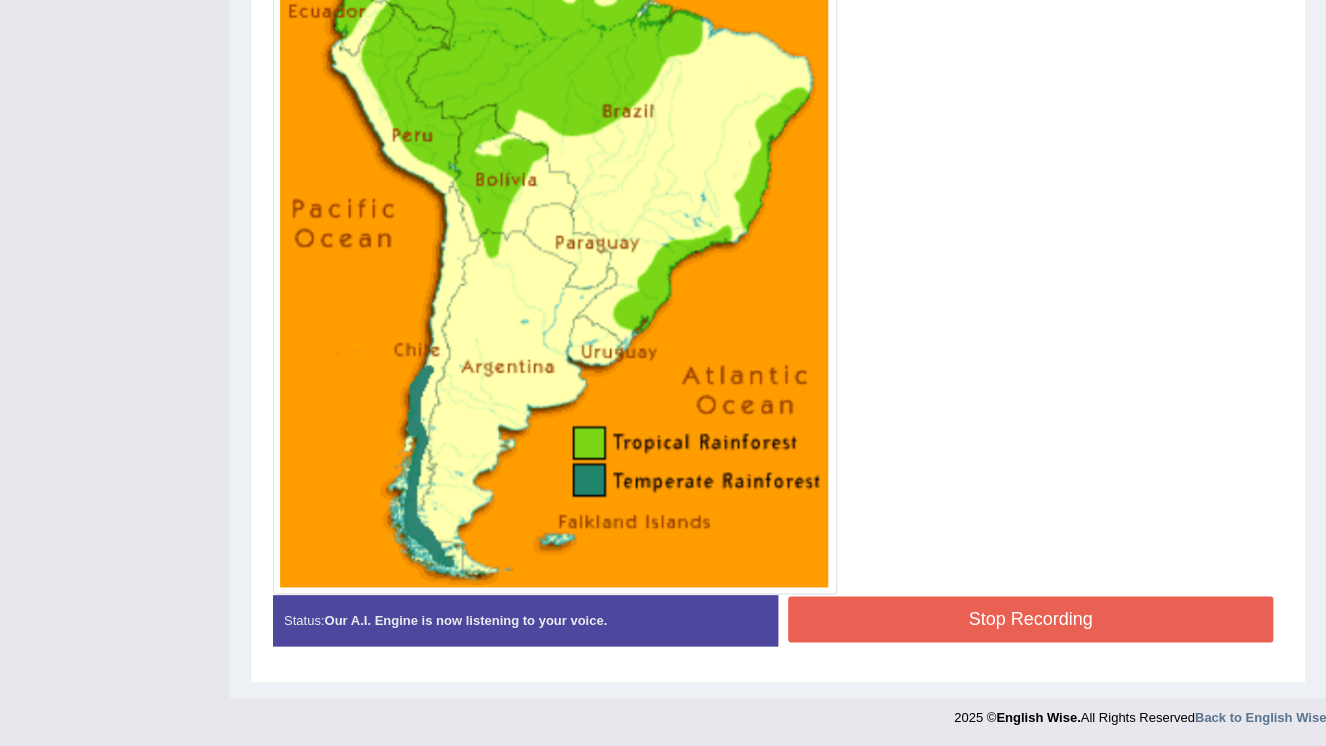 click on "Stop Recording" at bounding box center [1030, 619] 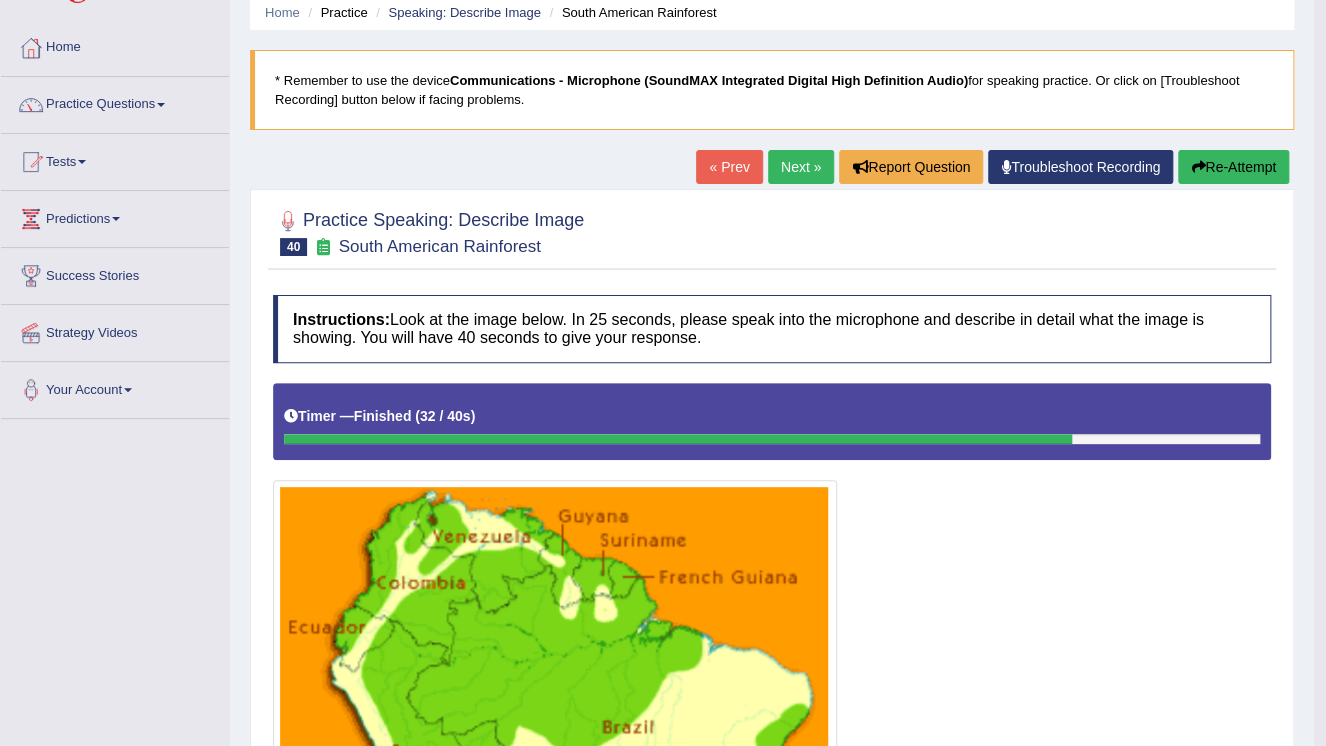 scroll, scrollTop: 0, scrollLeft: 0, axis: both 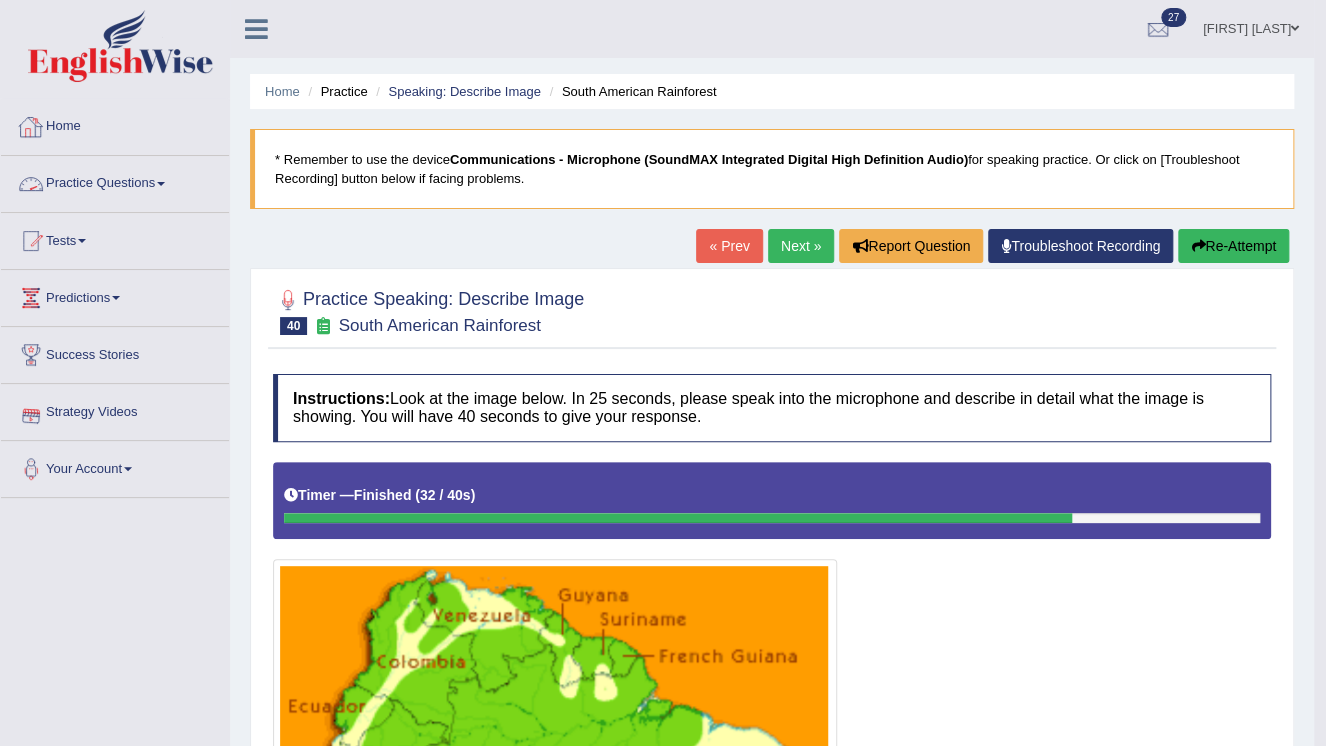 click at bounding box center (161, 184) 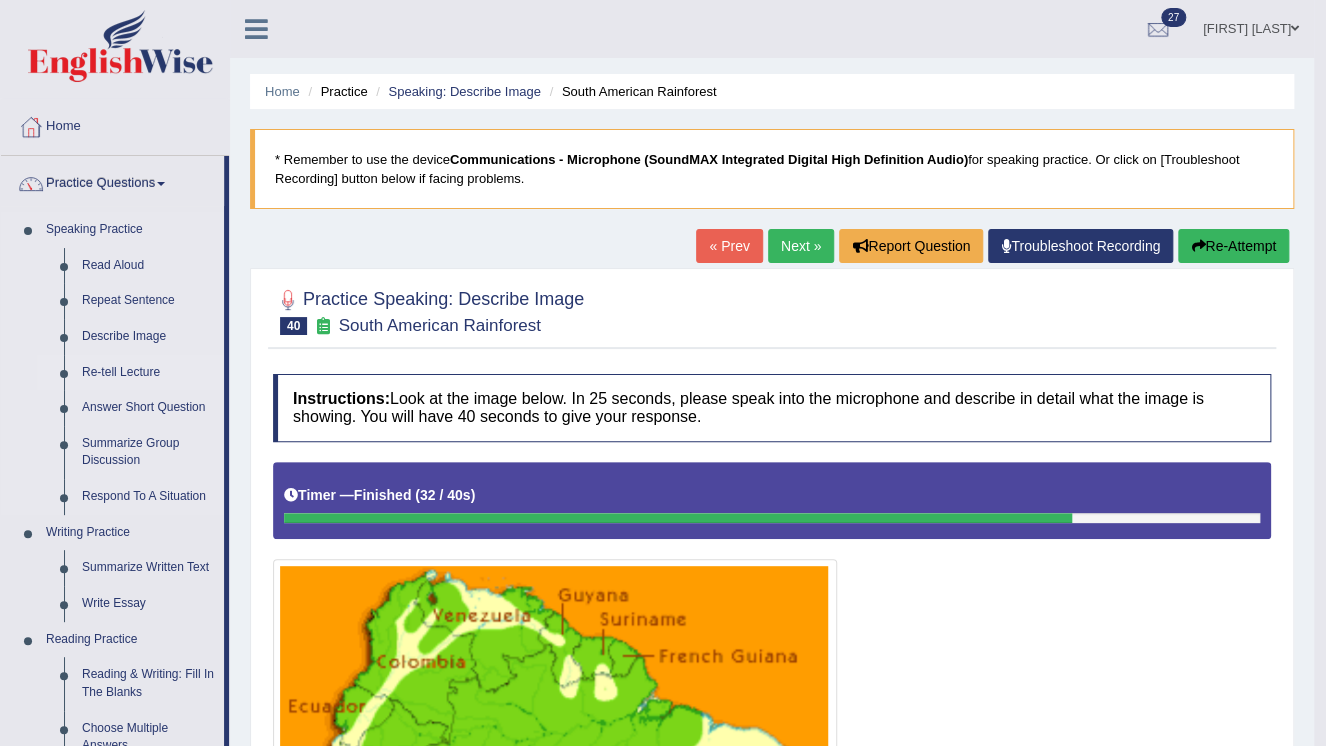 click on "Re-tell Lecture" at bounding box center (148, 373) 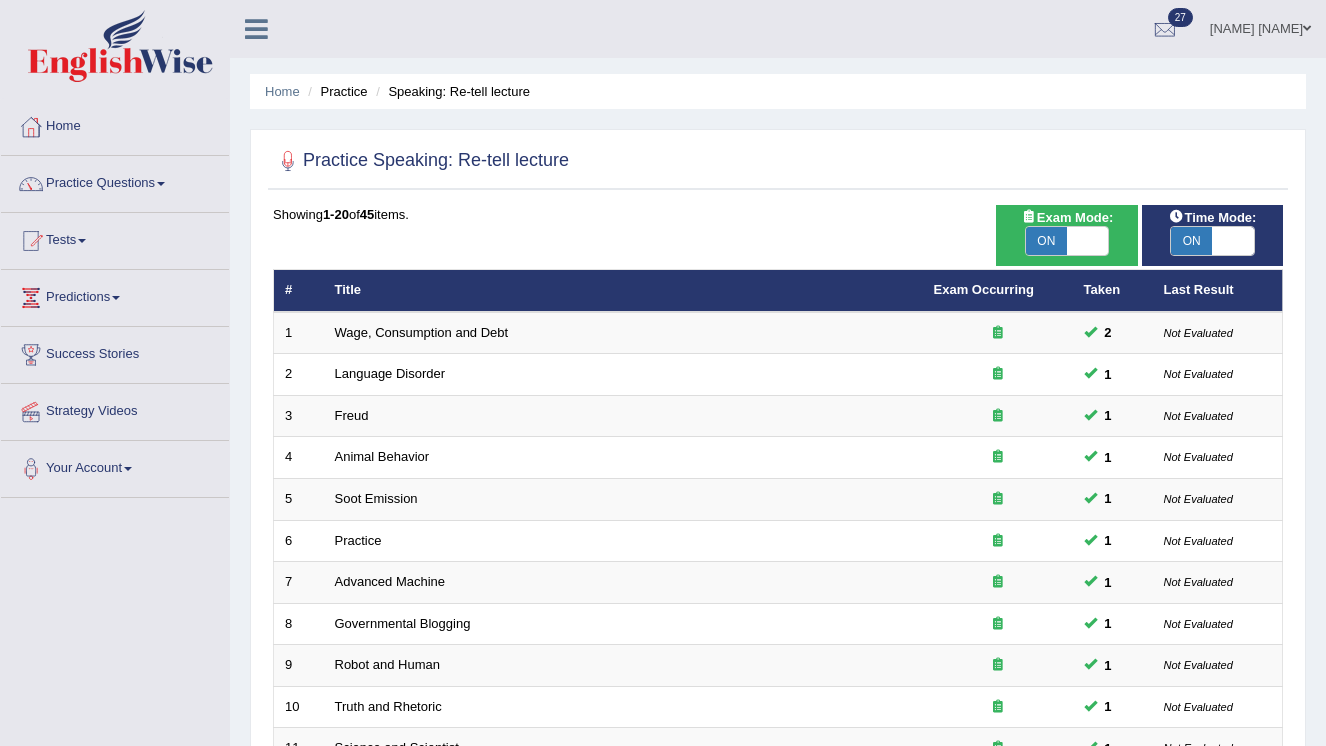 scroll, scrollTop: 0, scrollLeft: 0, axis: both 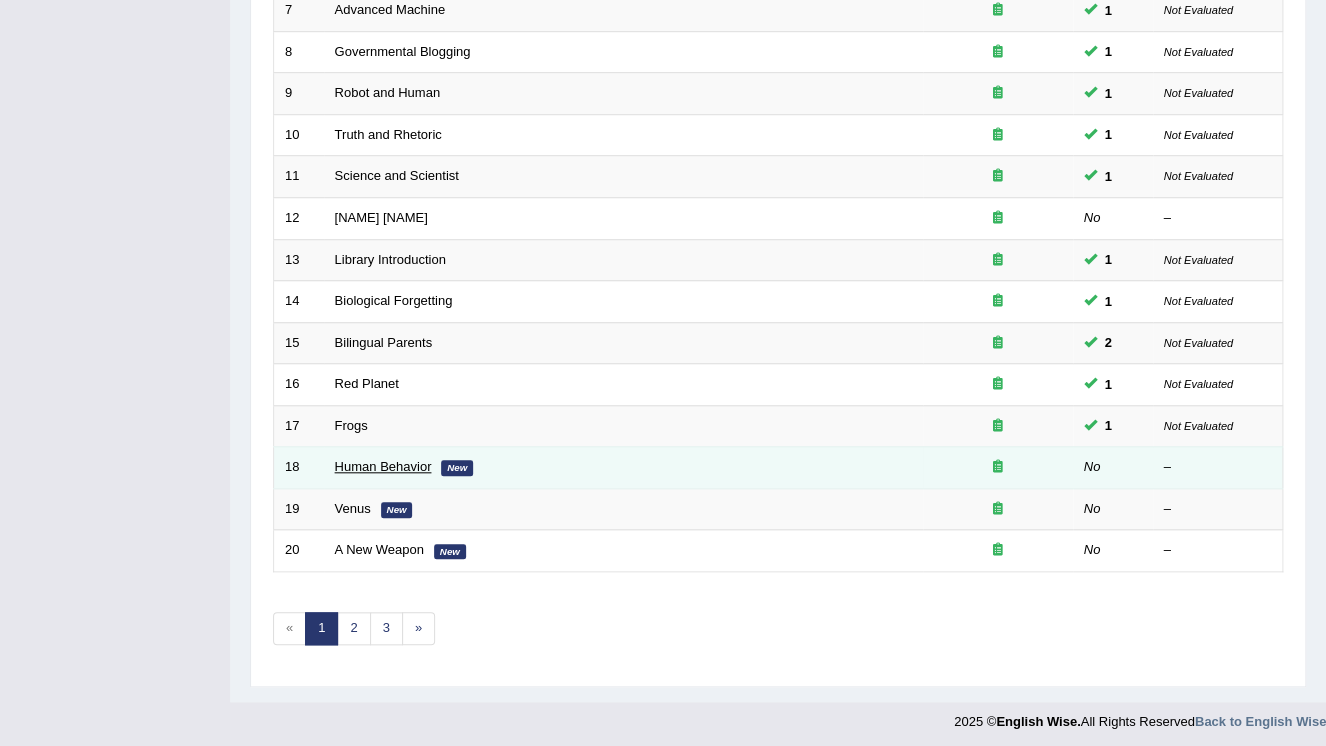 click on "Human Behavior" at bounding box center [383, 466] 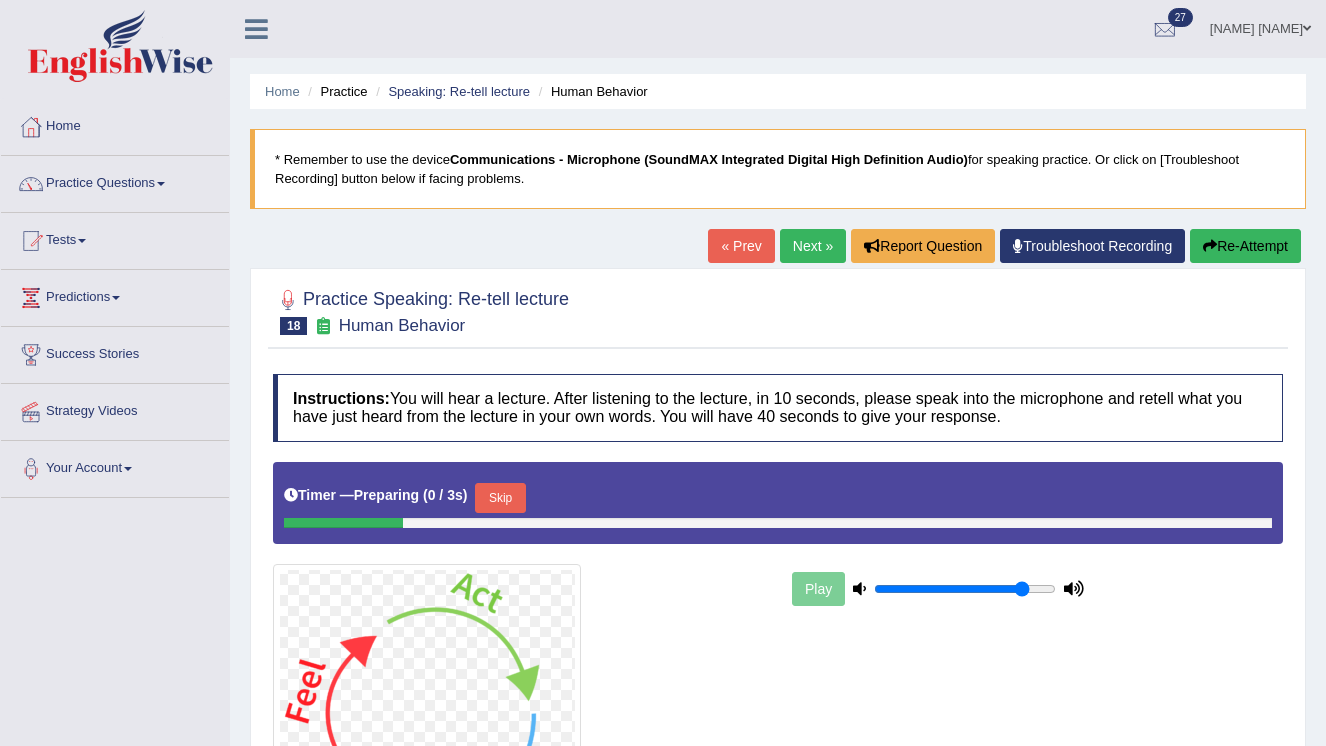 scroll, scrollTop: 225, scrollLeft: 0, axis: vertical 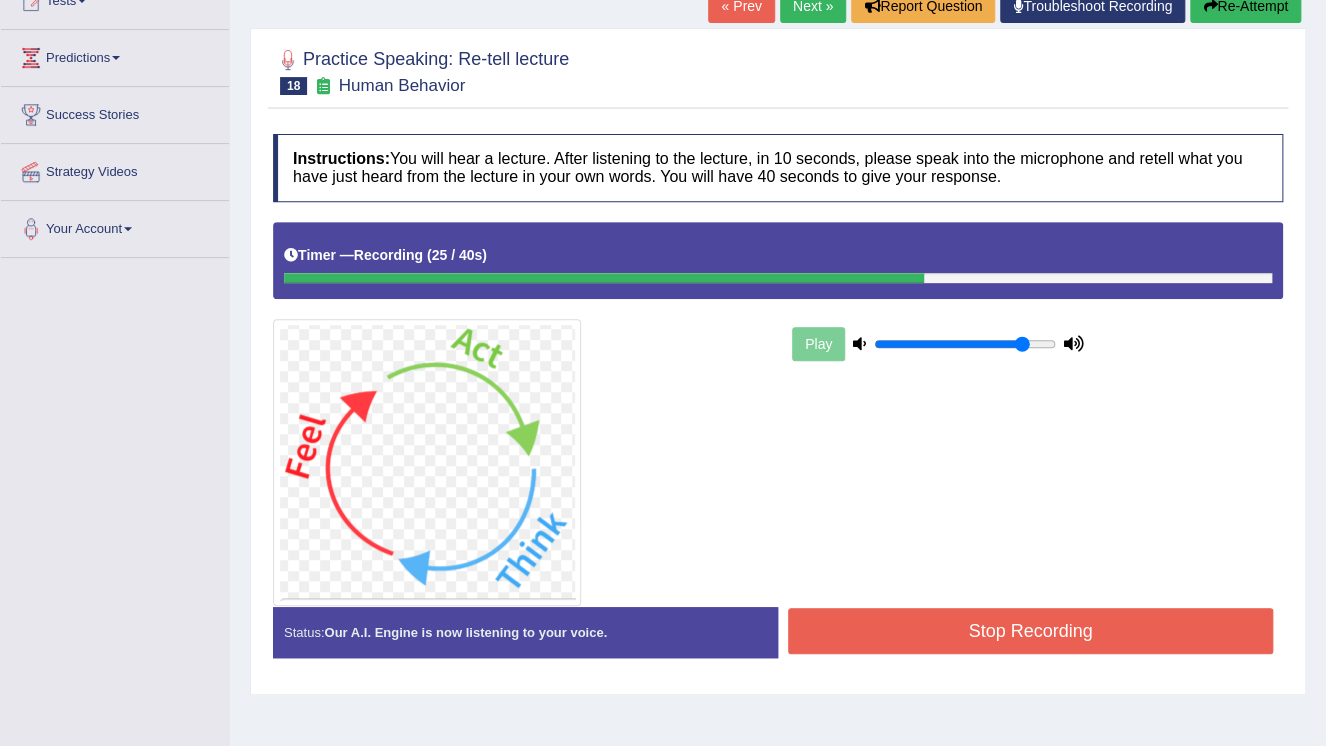 click on "Stop Recording" at bounding box center [1030, 631] 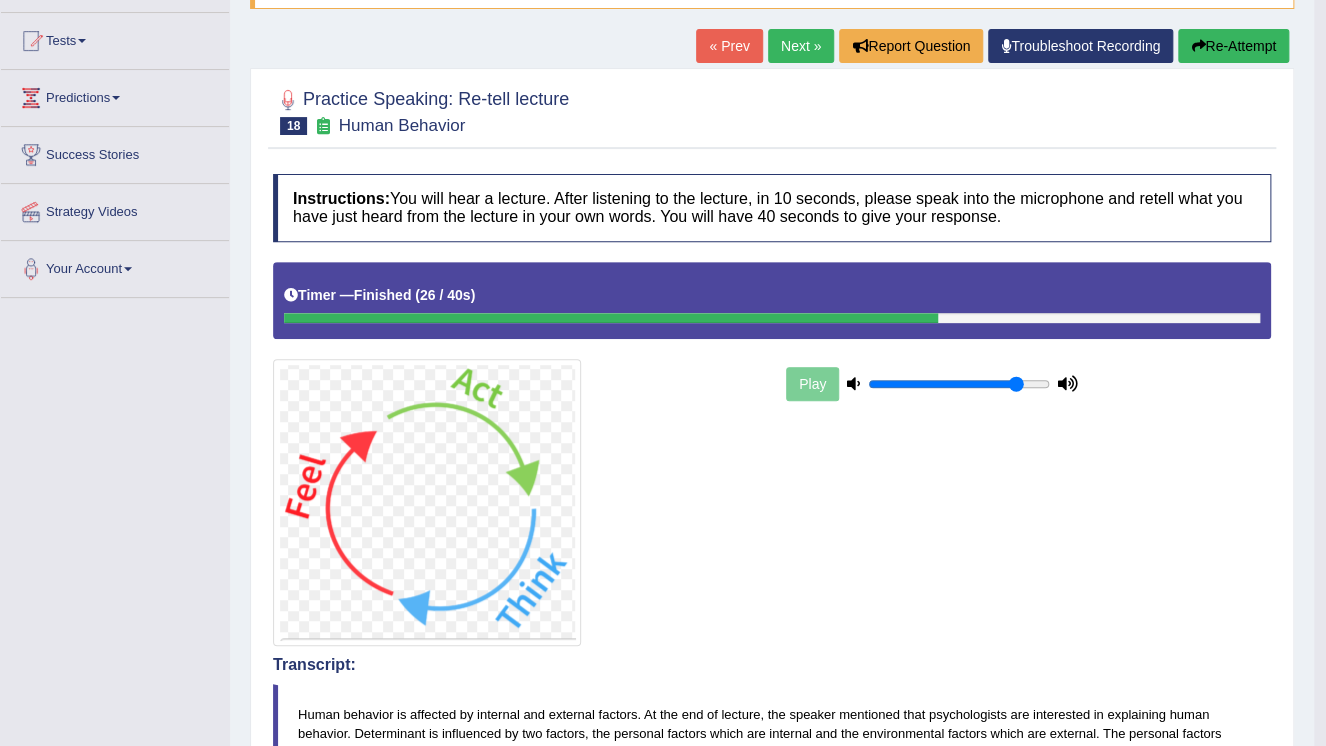 scroll, scrollTop: 160, scrollLeft: 0, axis: vertical 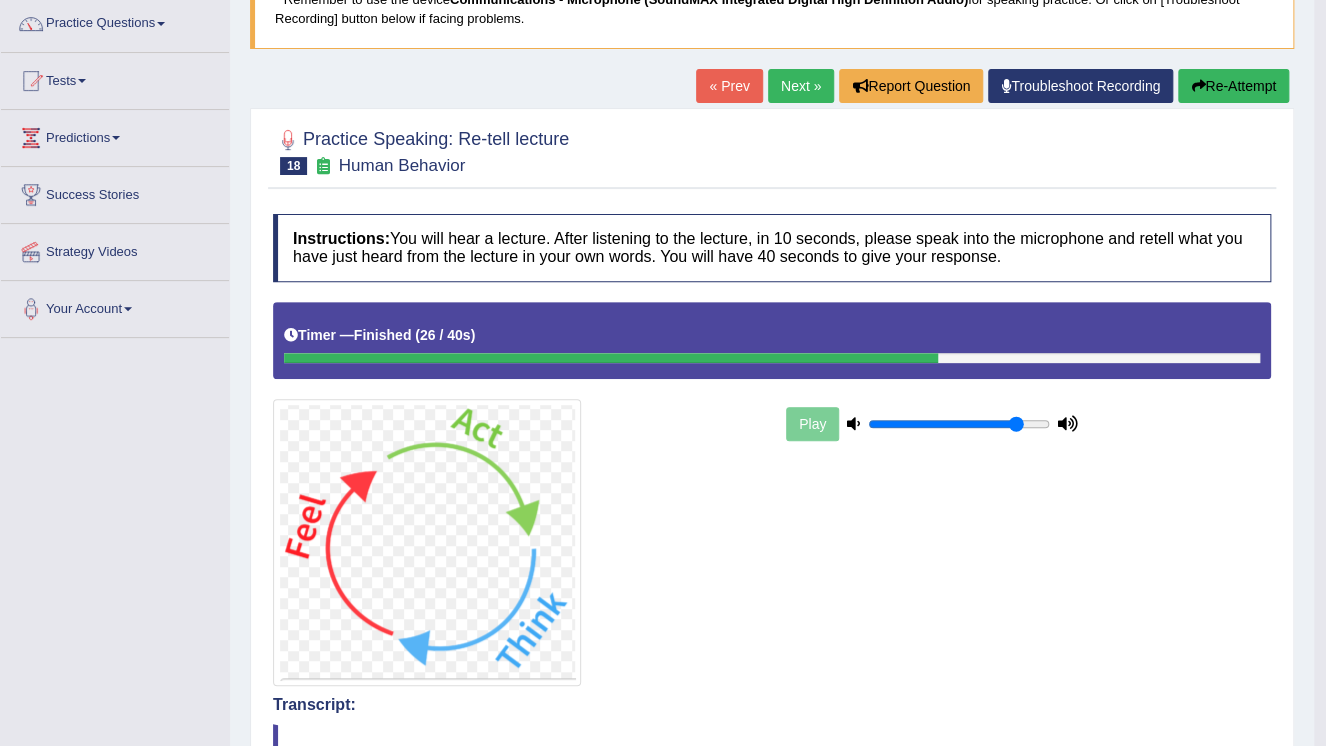 click on "Next »" at bounding box center [801, 86] 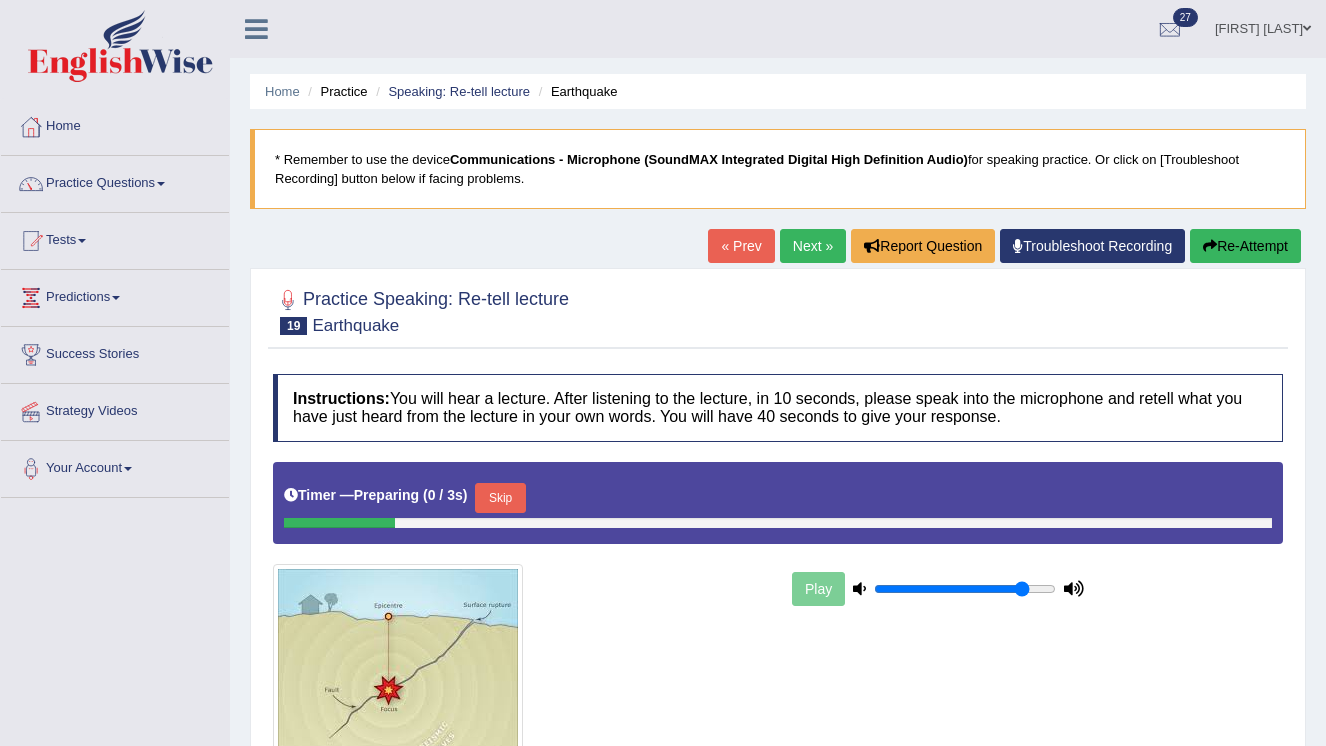 scroll, scrollTop: 0, scrollLeft: 0, axis: both 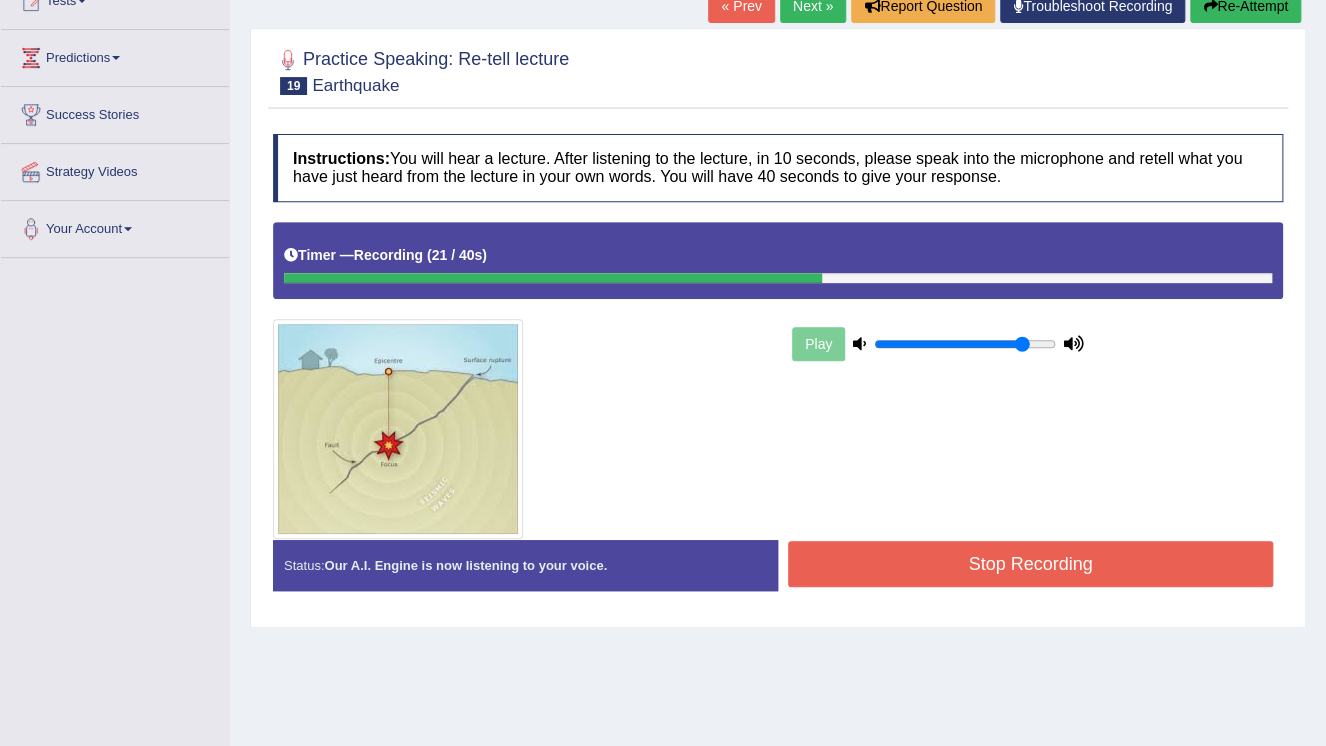 click on "Stop Recording" at bounding box center [1030, 564] 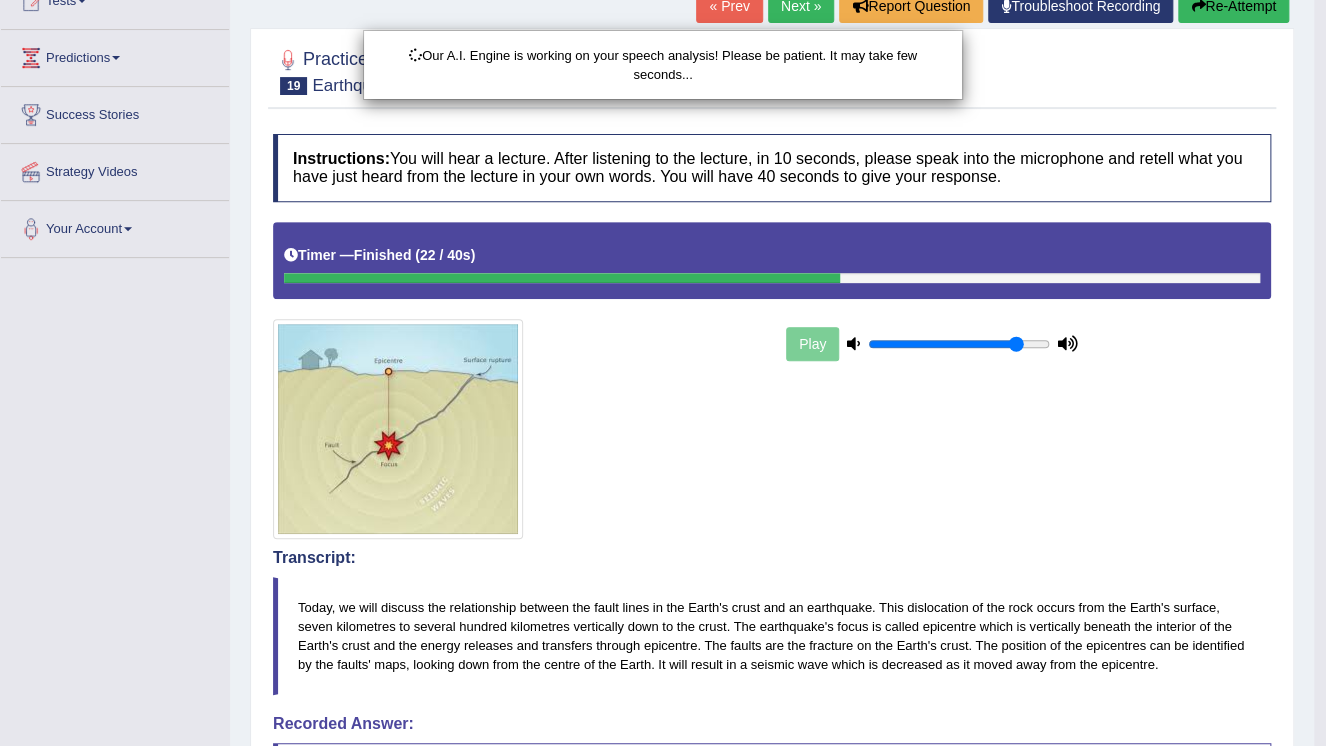 scroll, scrollTop: 320, scrollLeft: 0, axis: vertical 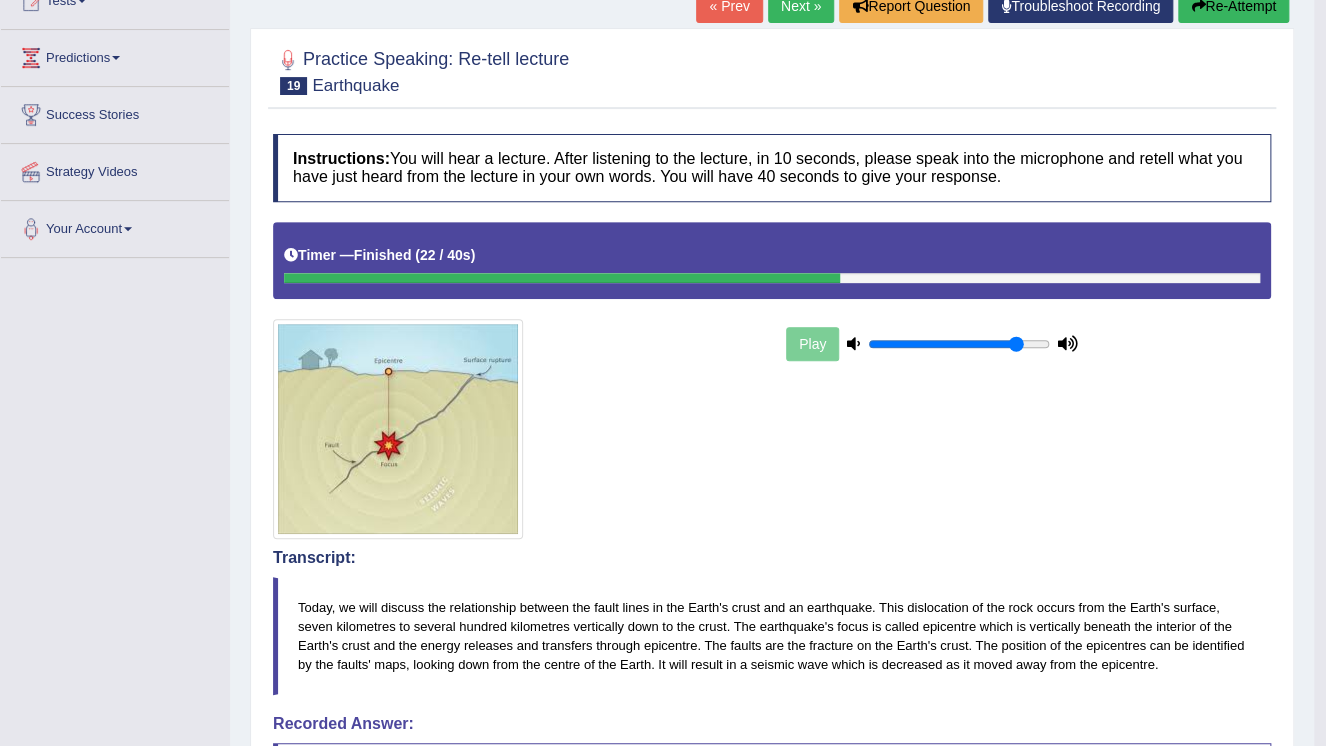 click on "Next »" at bounding box center [801, 6] 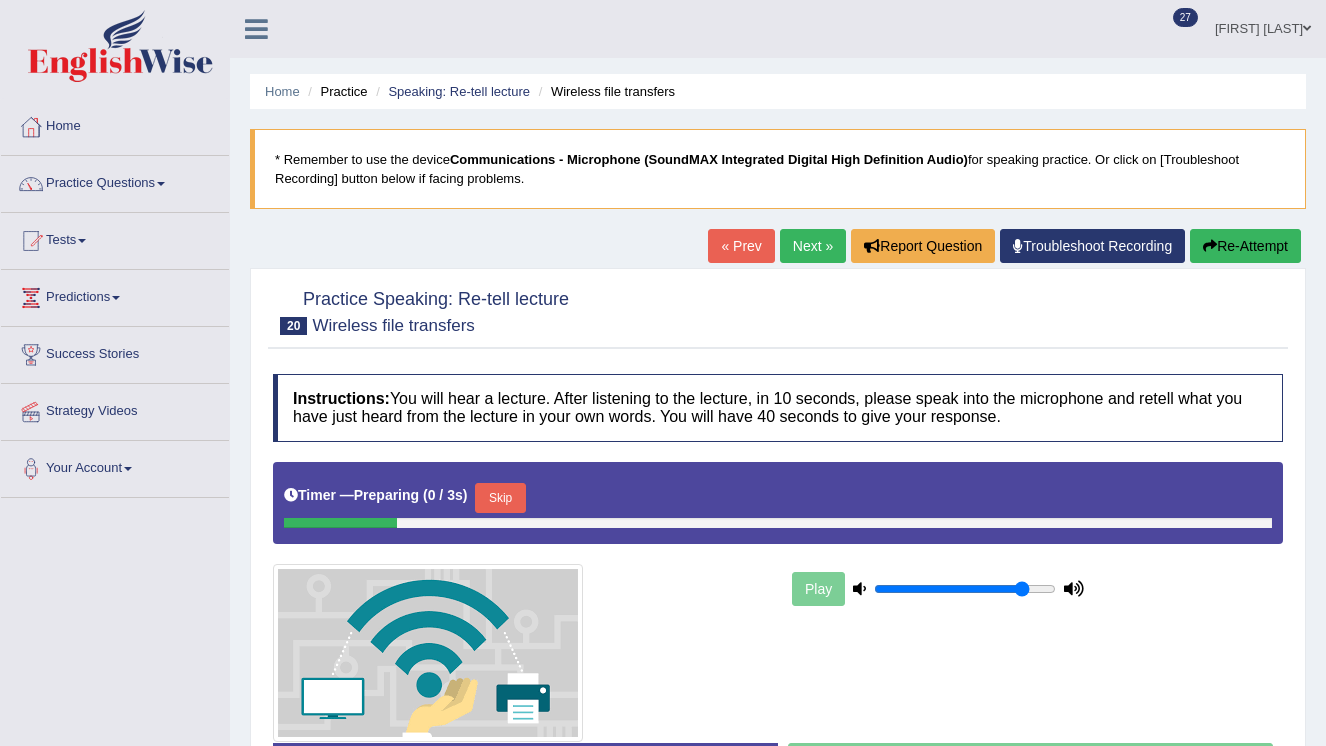 scroll, scrollTop: 240, scrollLeft: 0, axis: vertical 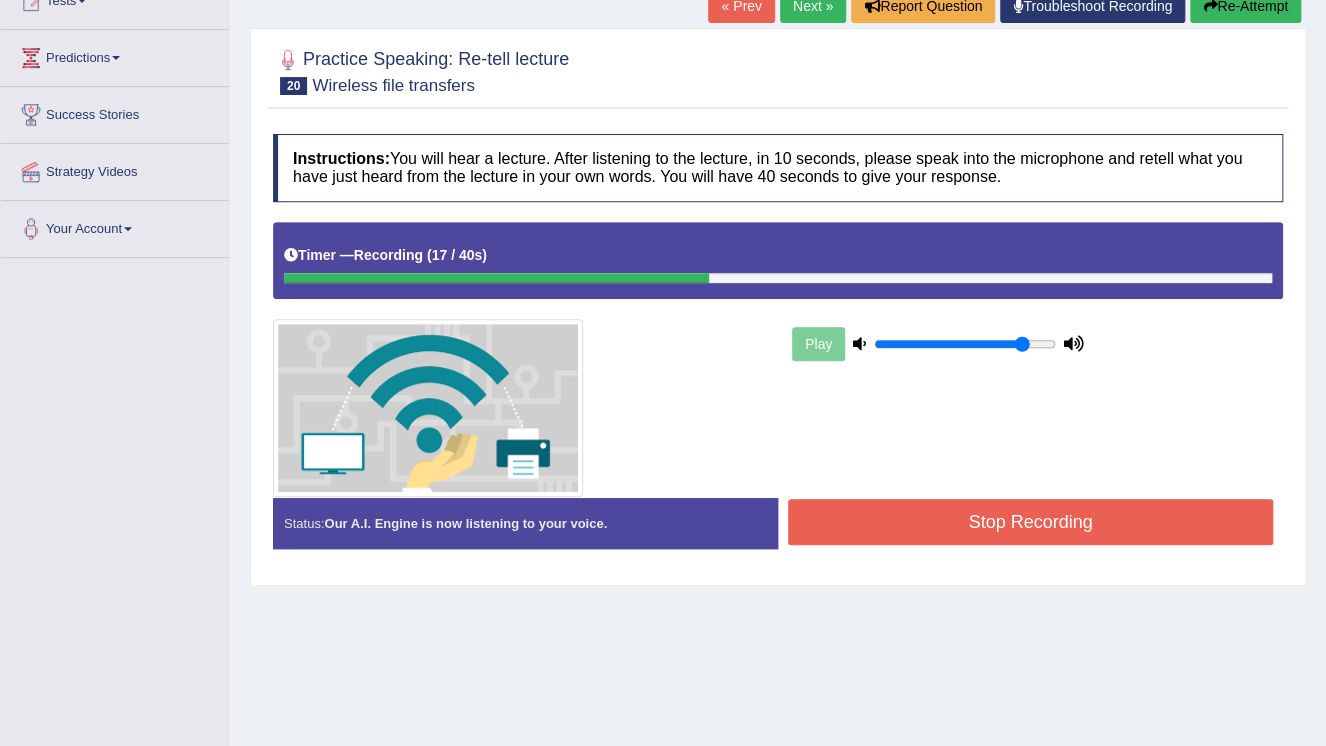 click on "Practice Speaking: Re-tell lecture
20
Wireless file transfers" at bounding box center [778, 74] 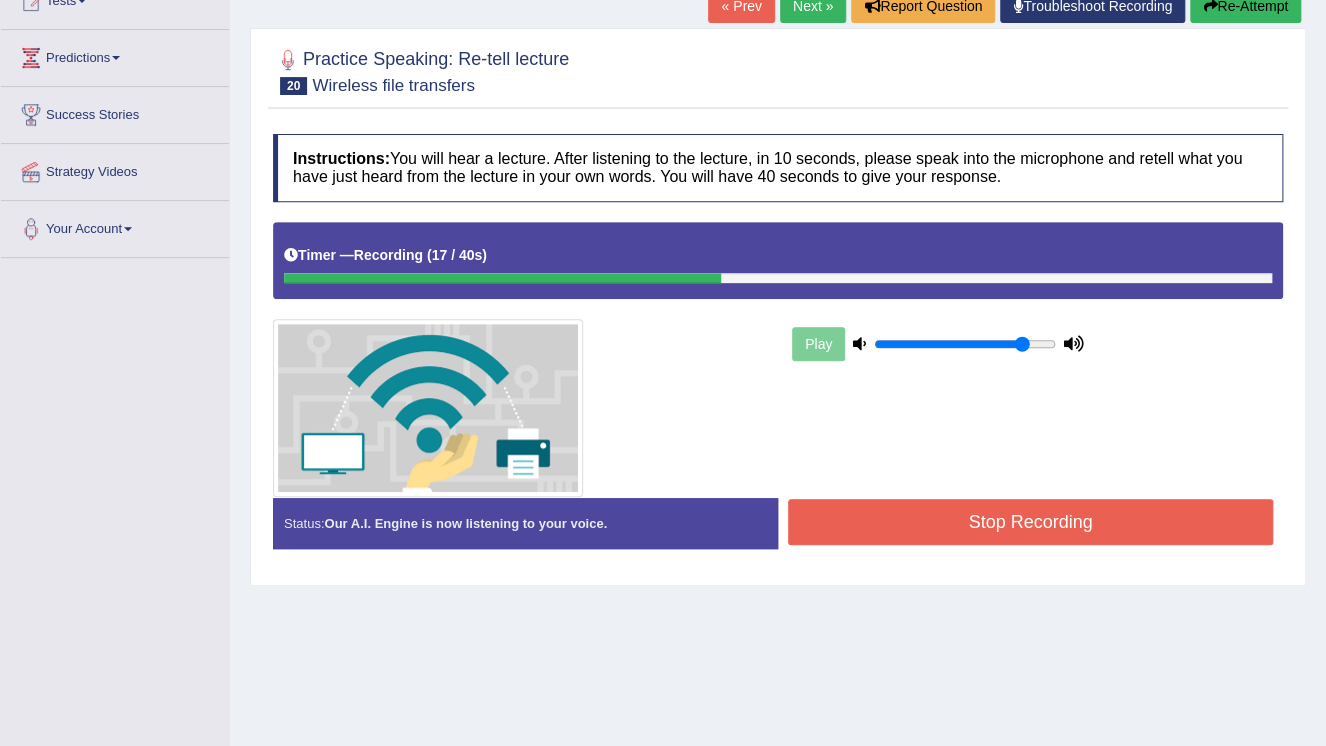 click on "Re-Attempt" at bounding box center [1245, 6] 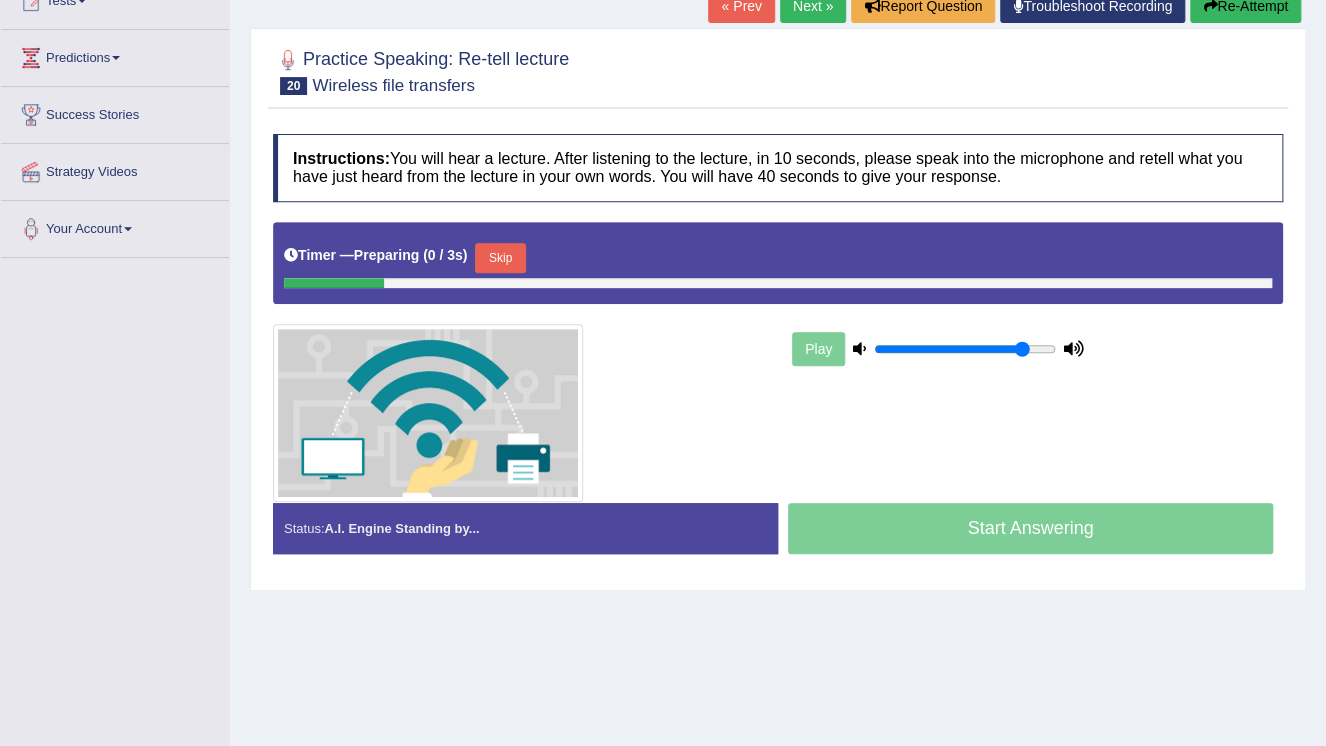 scroll, scrollTop: 240, scrollLeft: 0, axis: vertical 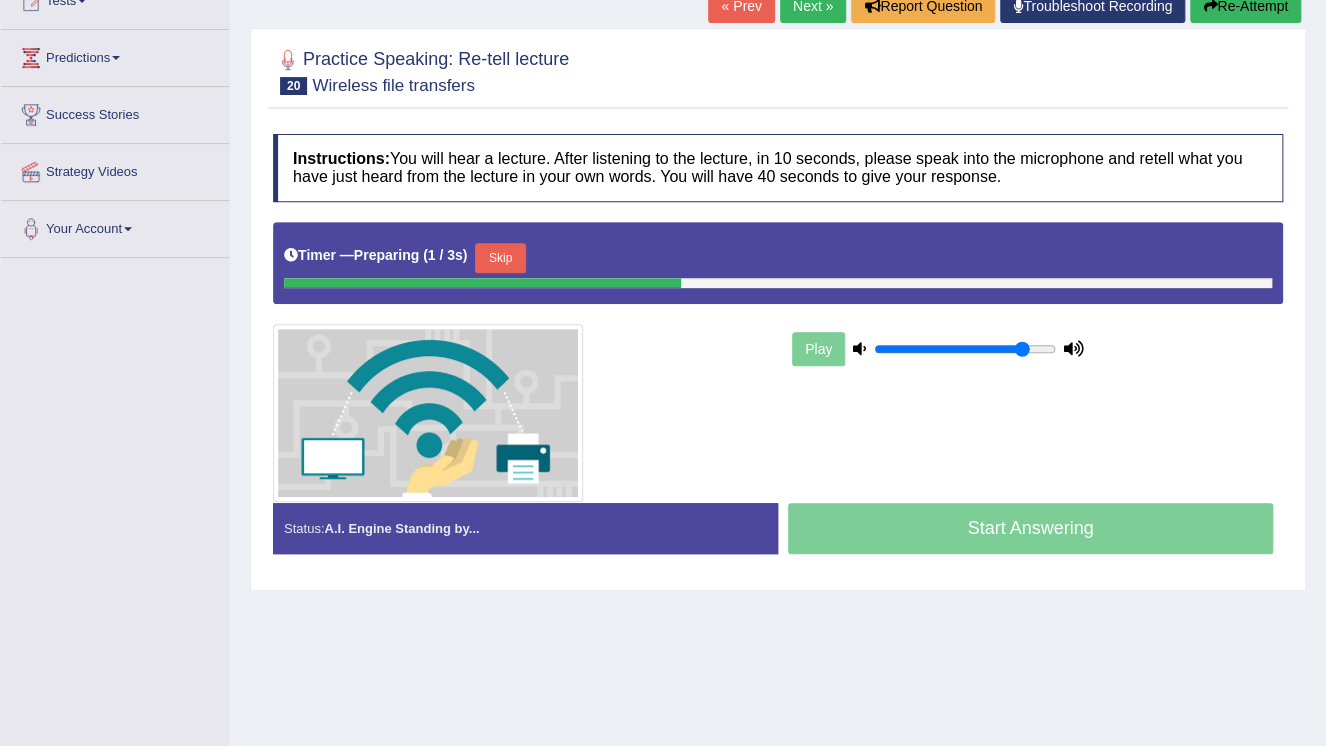 click on "Skip" at bounding box center (500, 258) 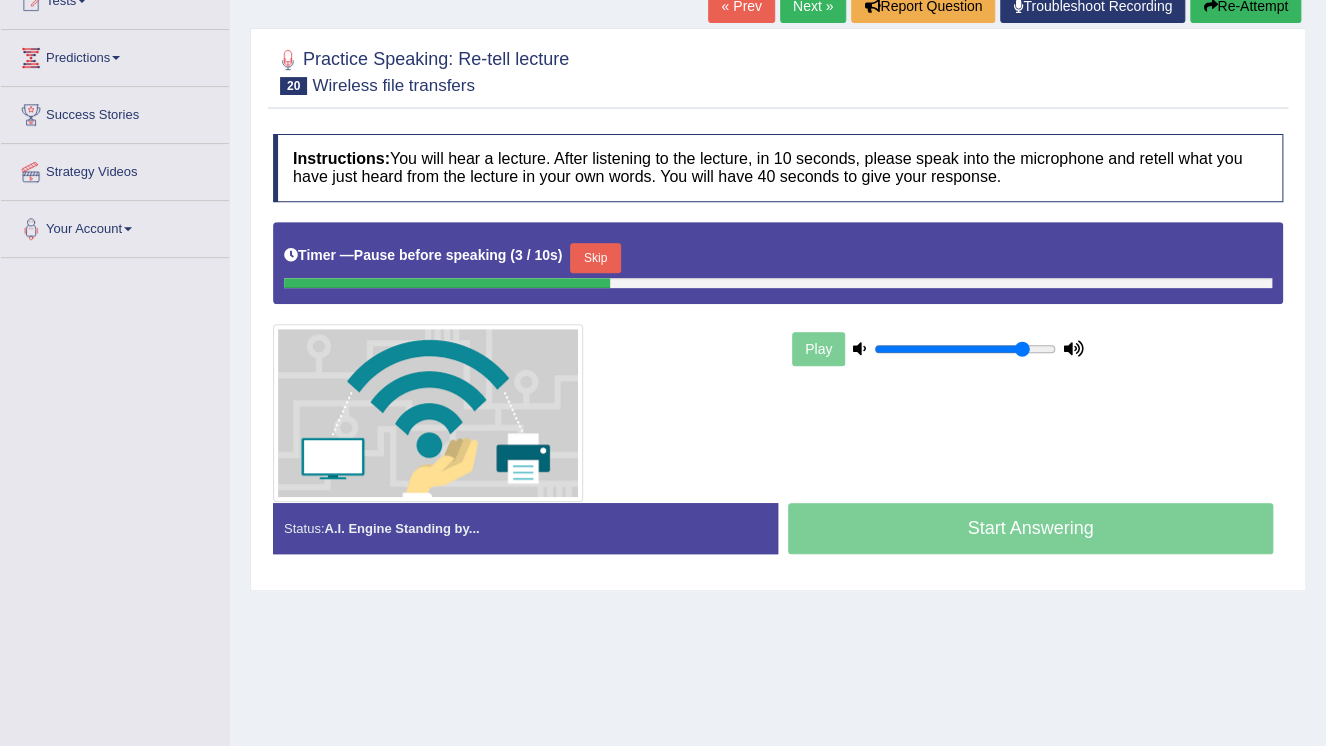 click on "Skip" at bounding box center [595, 258] 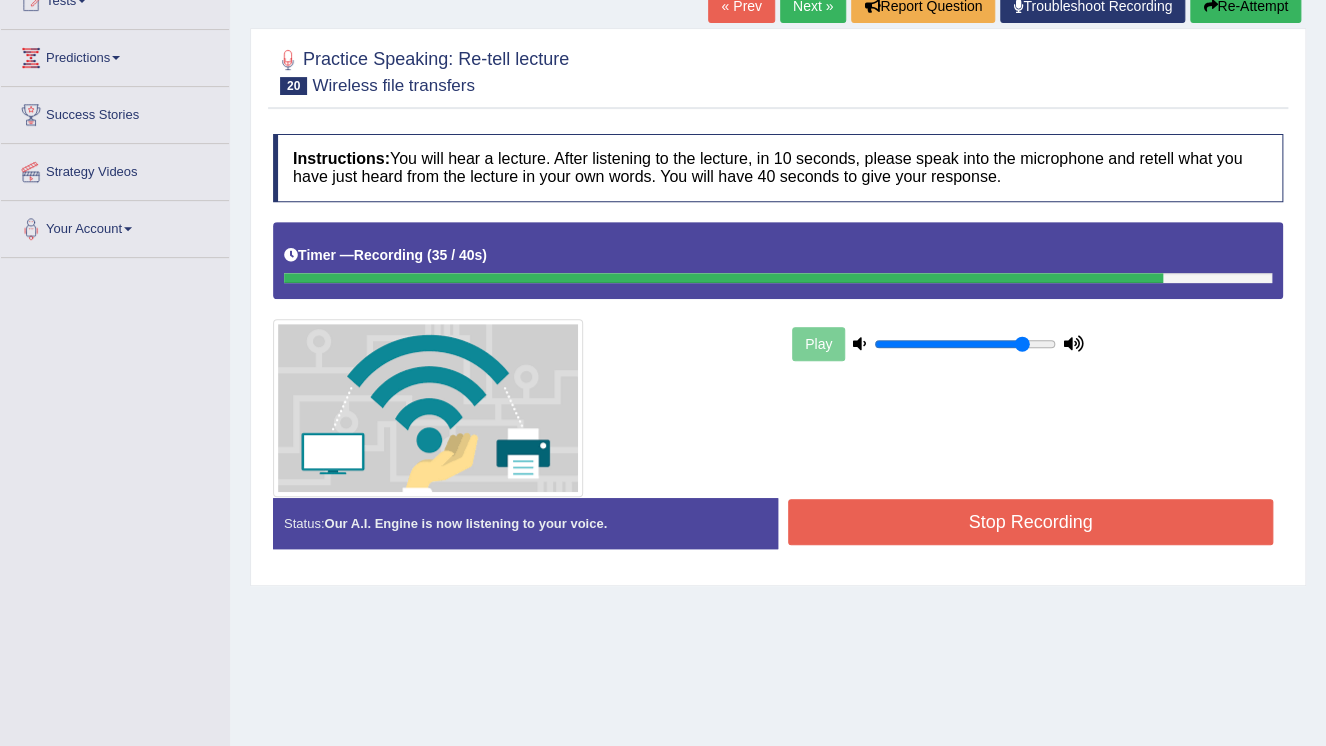 click on "Stop Recording" at bounding box center [1030, 522] 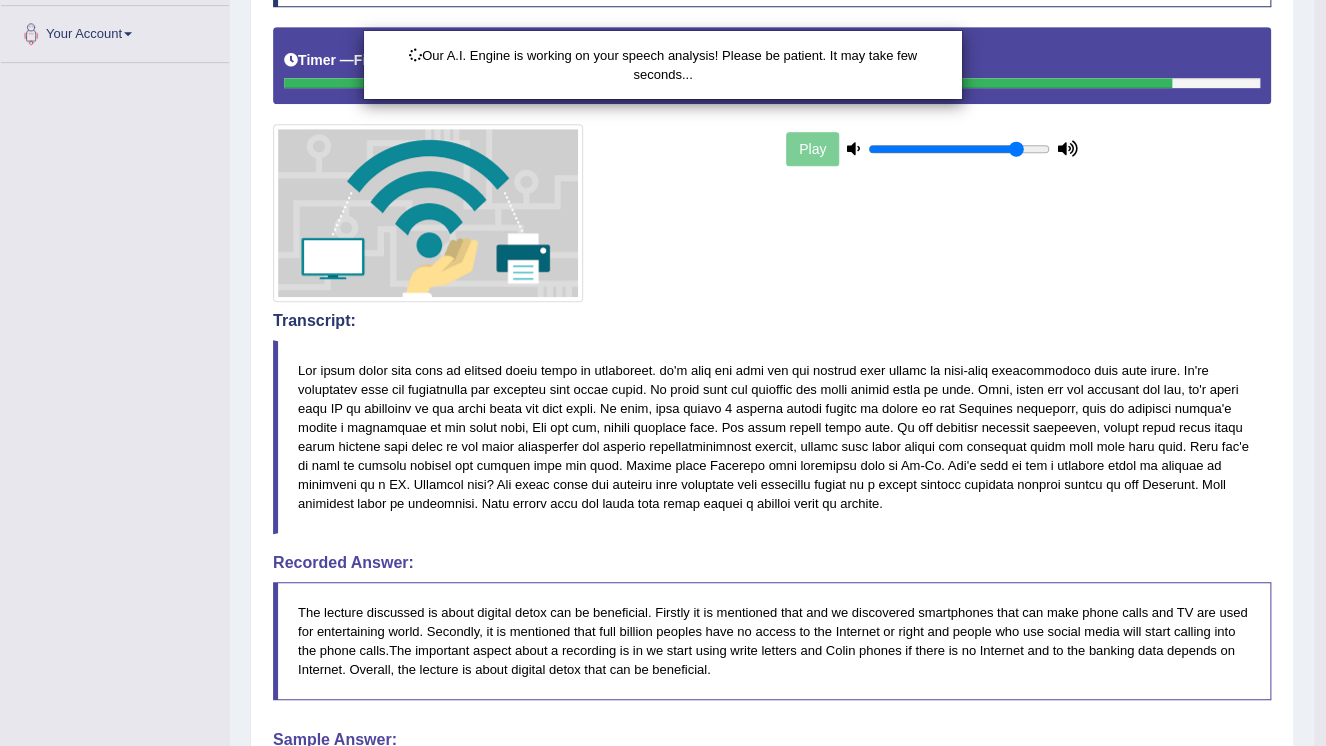 scroll, scrollTop: 480, scrollLeft: 0, axis: vertical 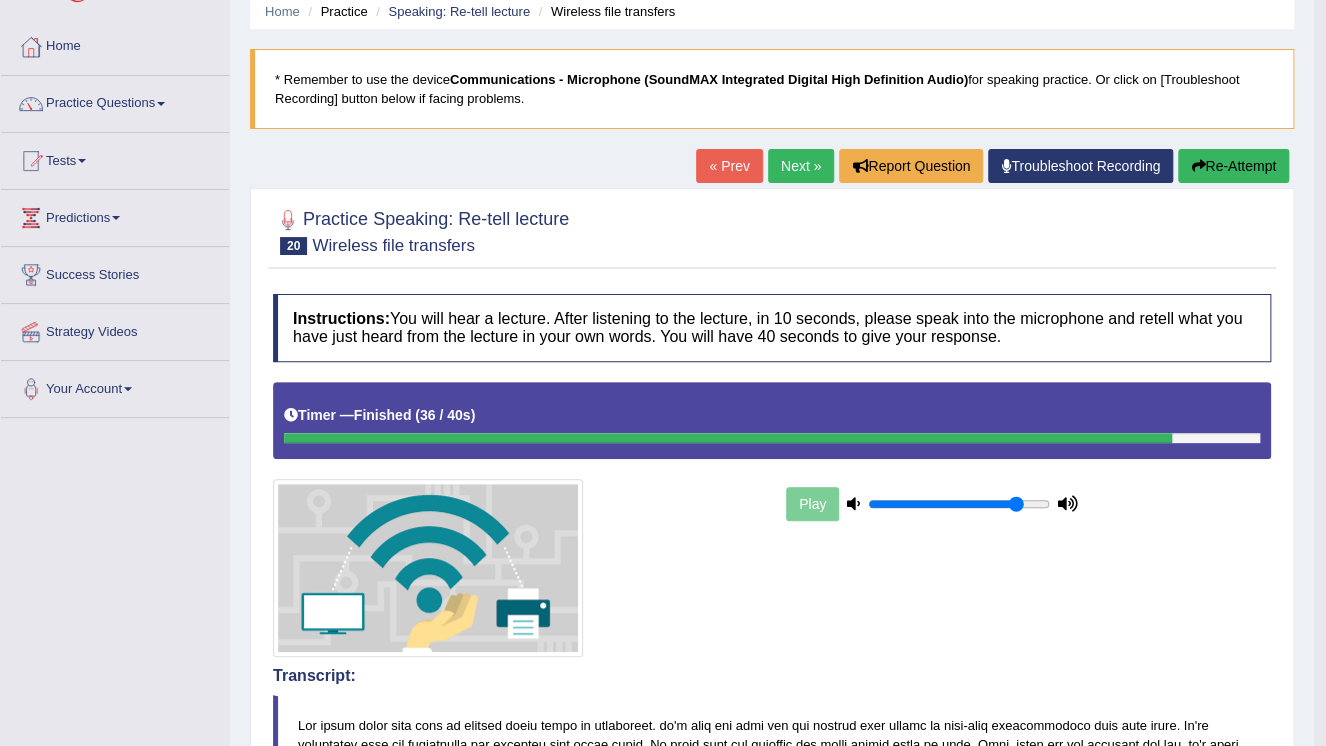 click on "Next »" at bounding box center [801, 166] 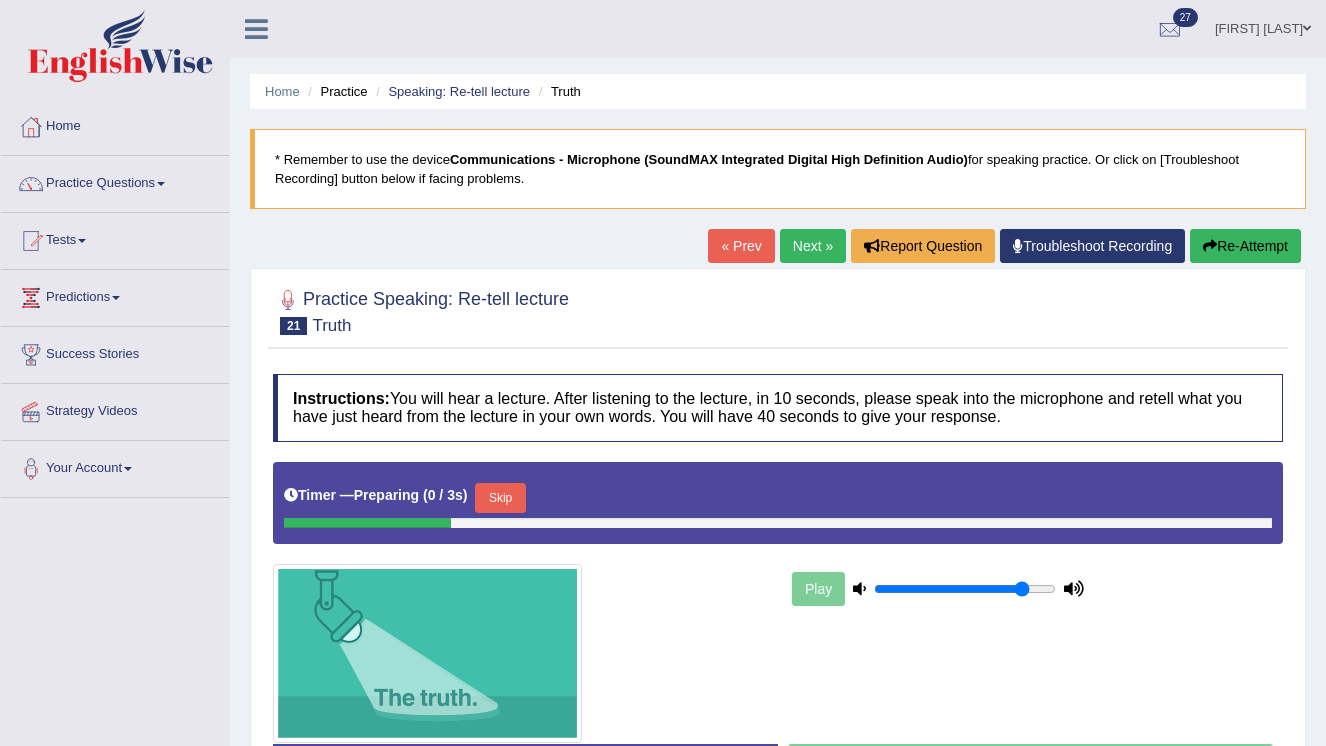 scroll, scrollTop: 0, scrollLeft: 0, axis: both 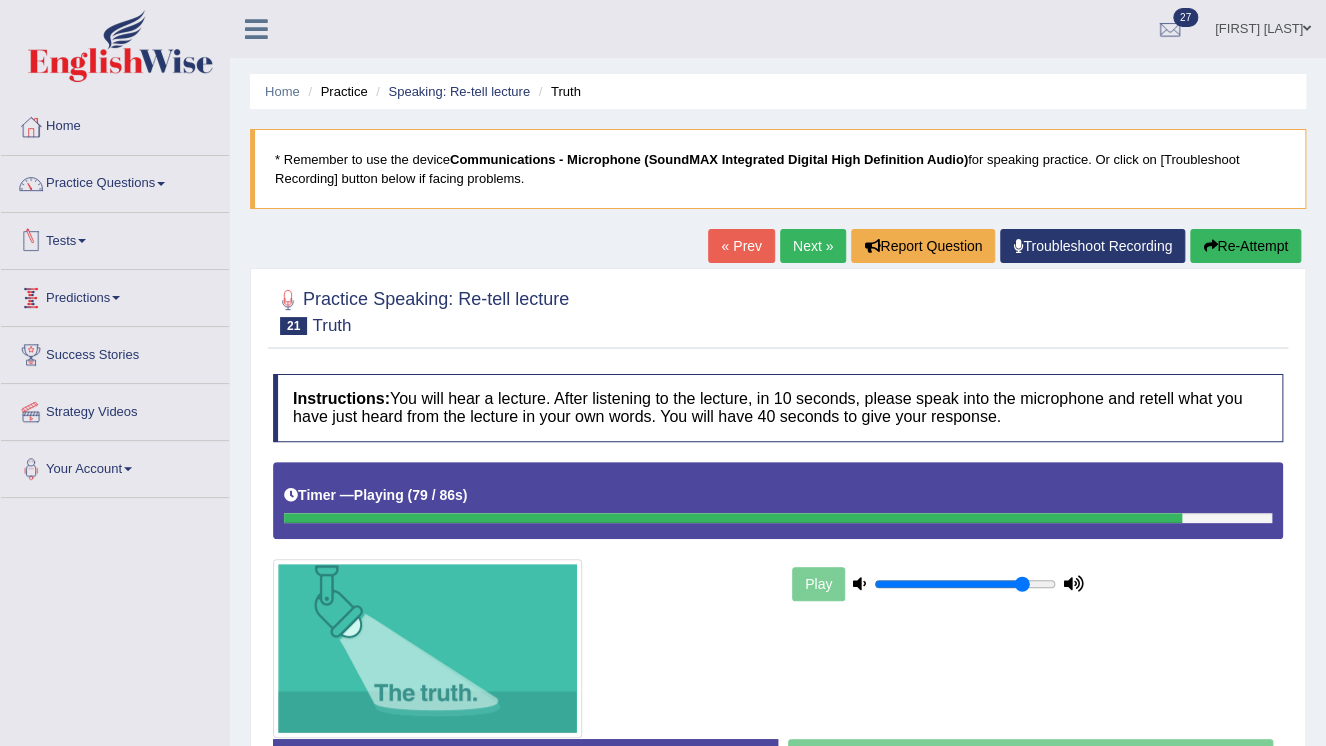click on "Tests" at bounding box center [115, 238] 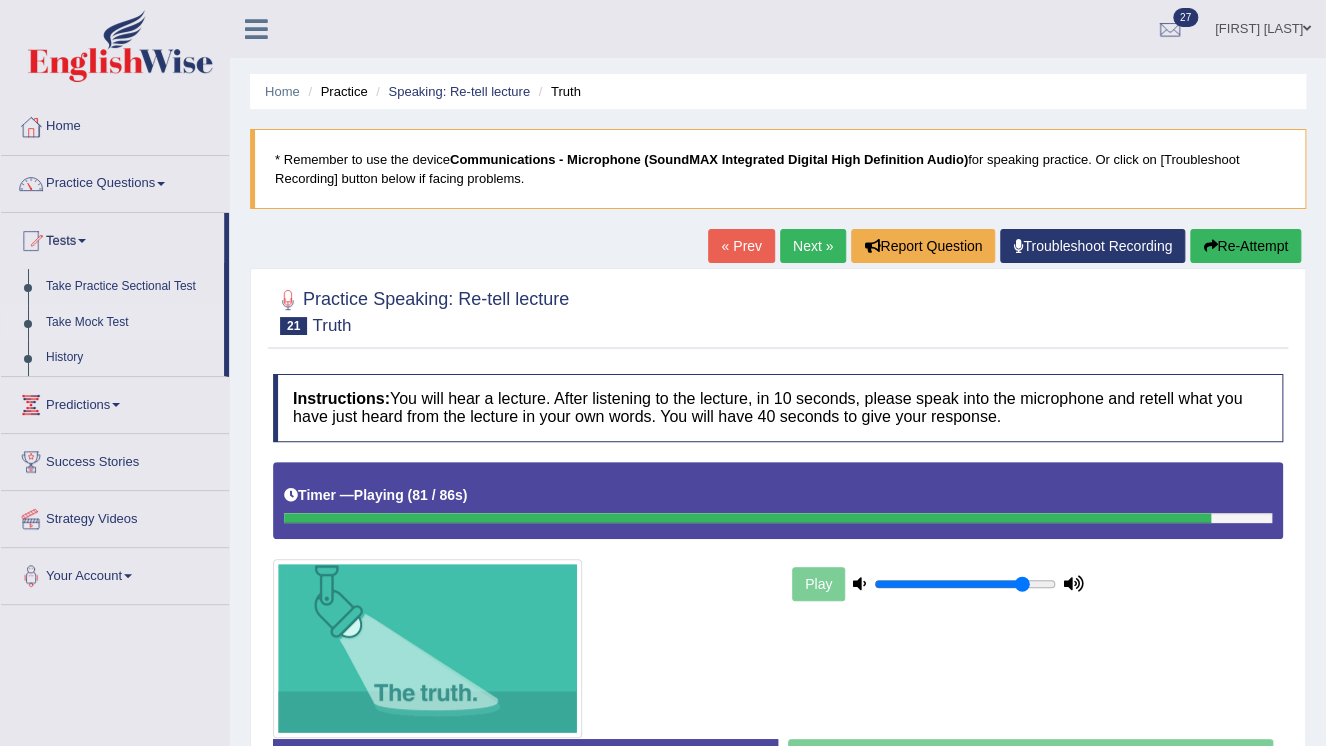 click on "Take Mock Test" at bounding box center (130, 323) 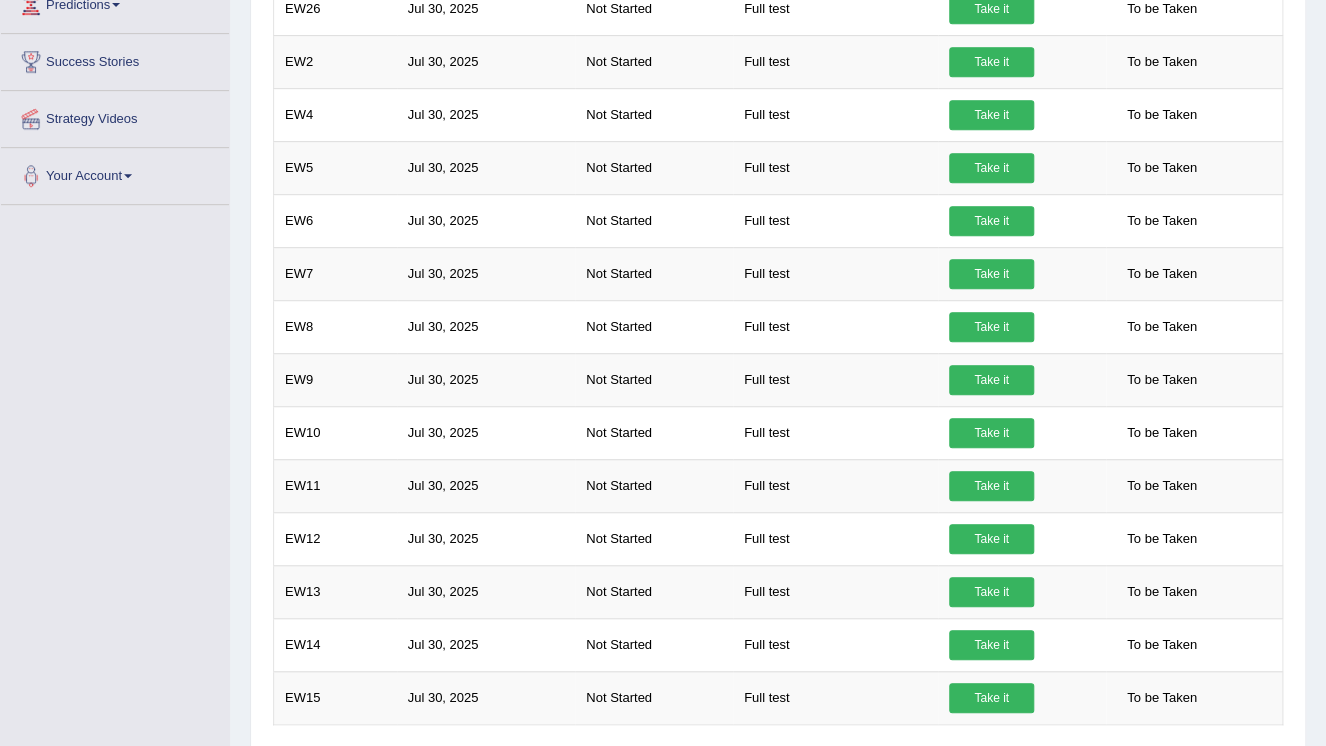 scroll, scrollTop: 76, scrollLeft: 0, axis: vertical 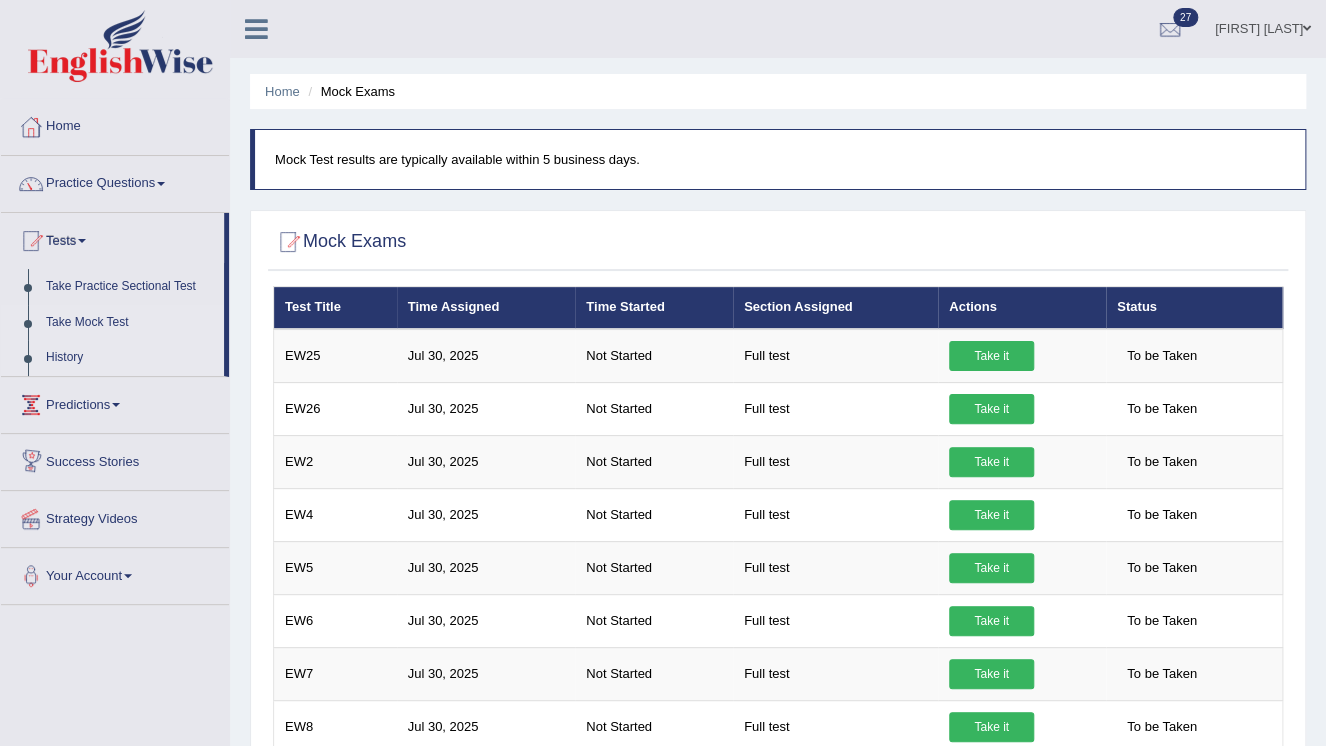 click on "History" at bounding box center (130, 358) 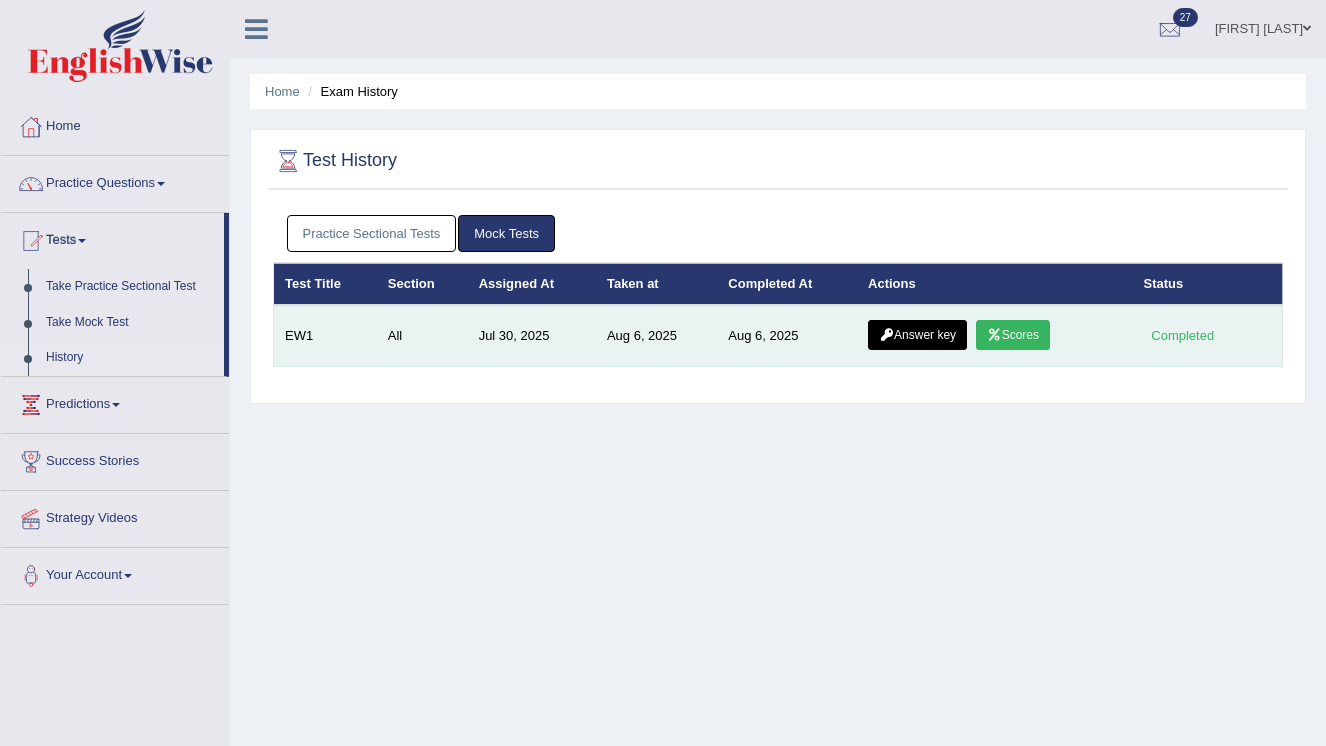 scroll, scrollTop: 0, scrollLeft: 0, axis: both 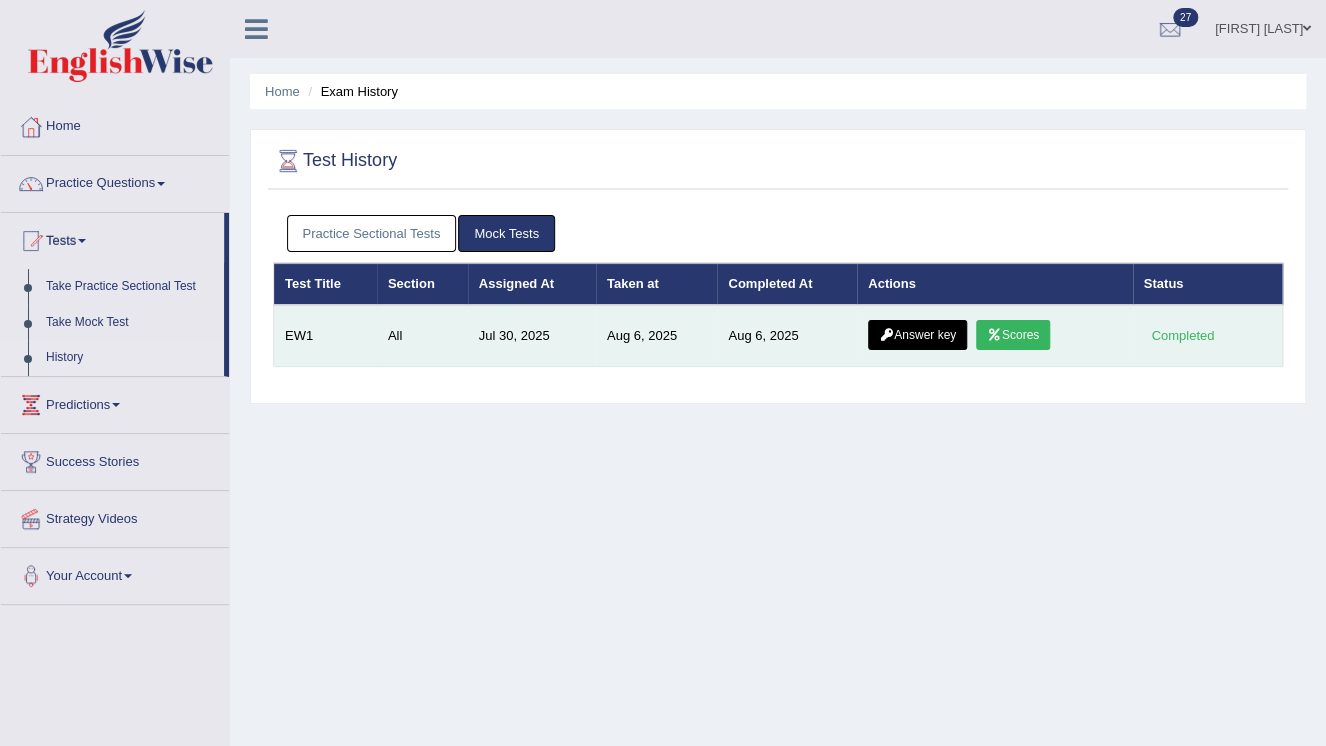 click on "Scores" at bounding box center [1013, 335] 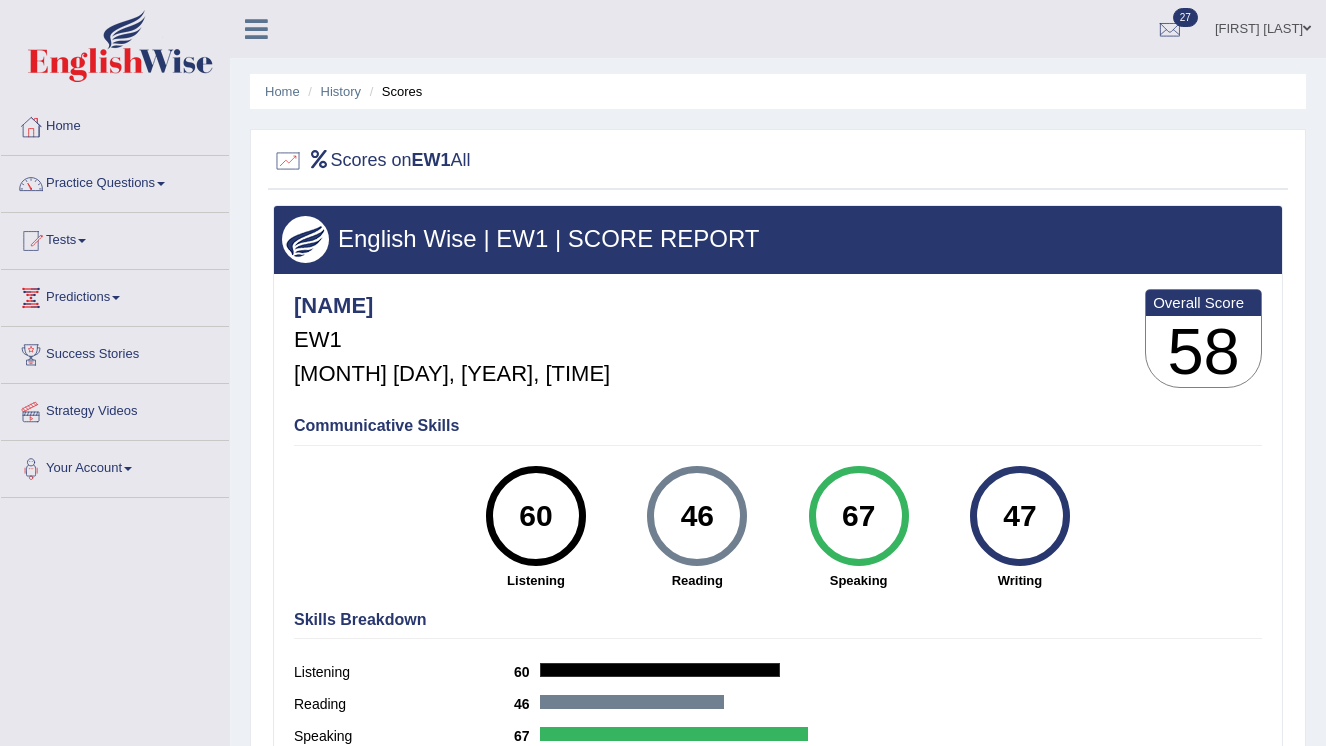 scroll, scrollTop: 0, scrollLeft: 0, axis: both 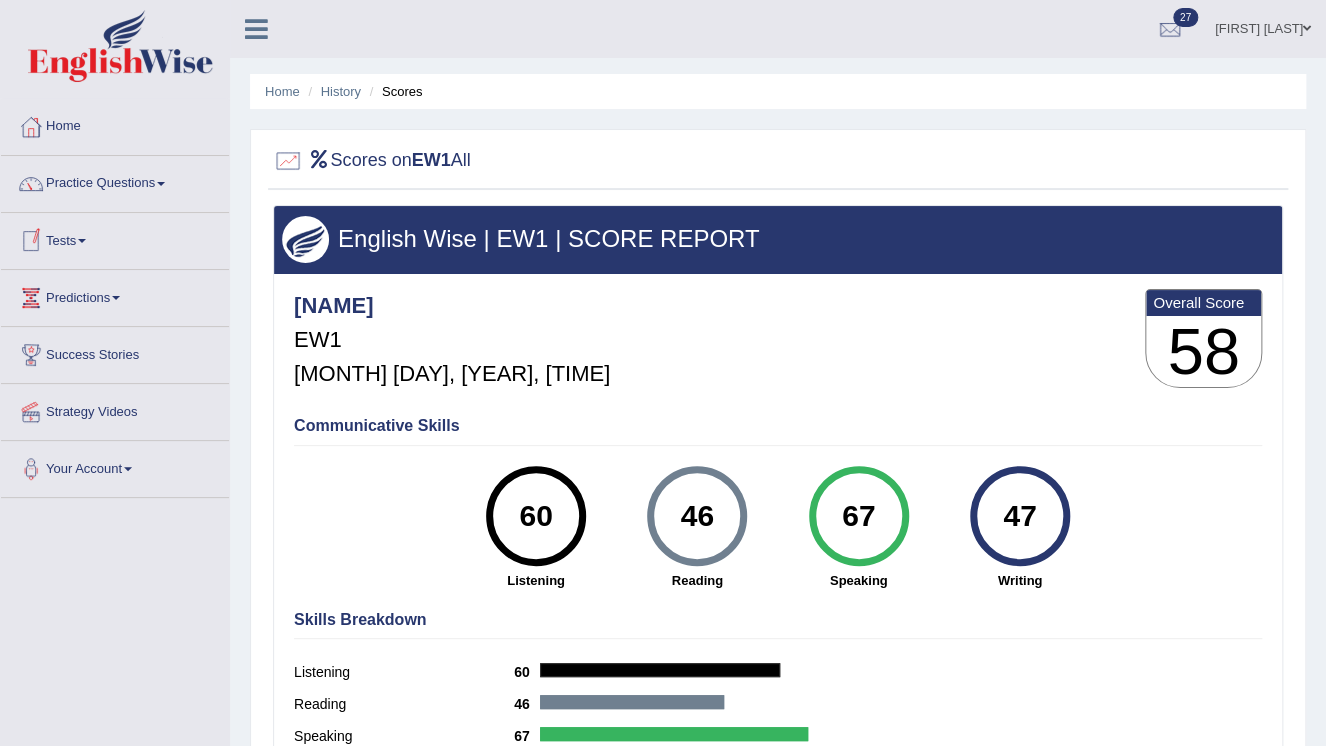click at bounding box center [82, 241] 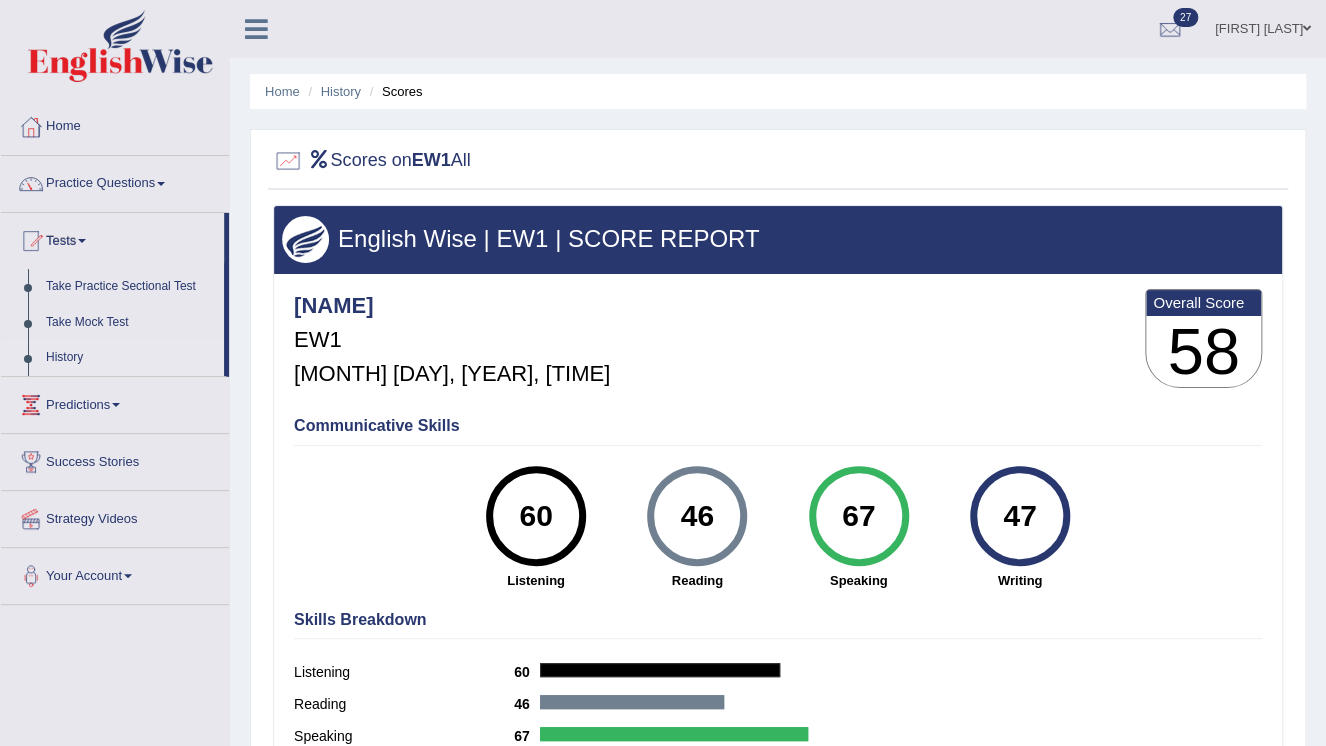 click on "History" at bounding box center [130, 358] 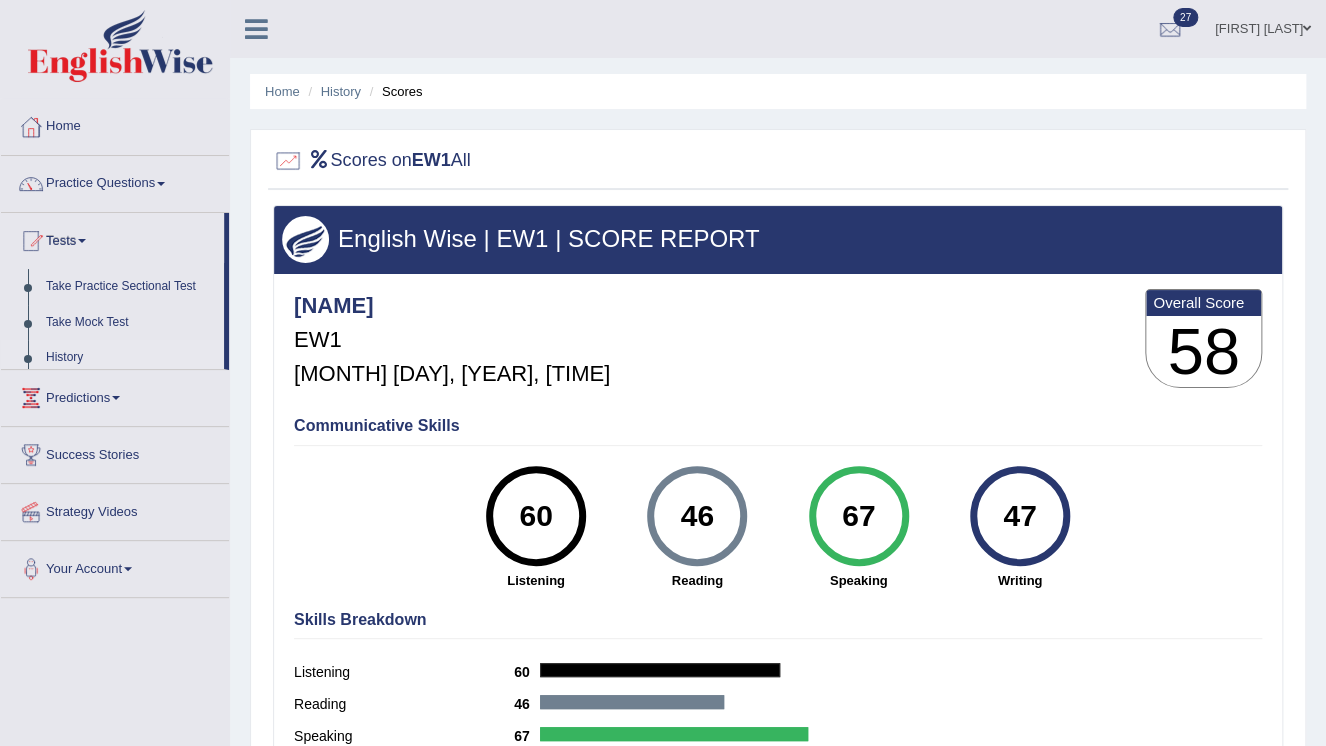 click on "History" at bounding box center [130, 358] 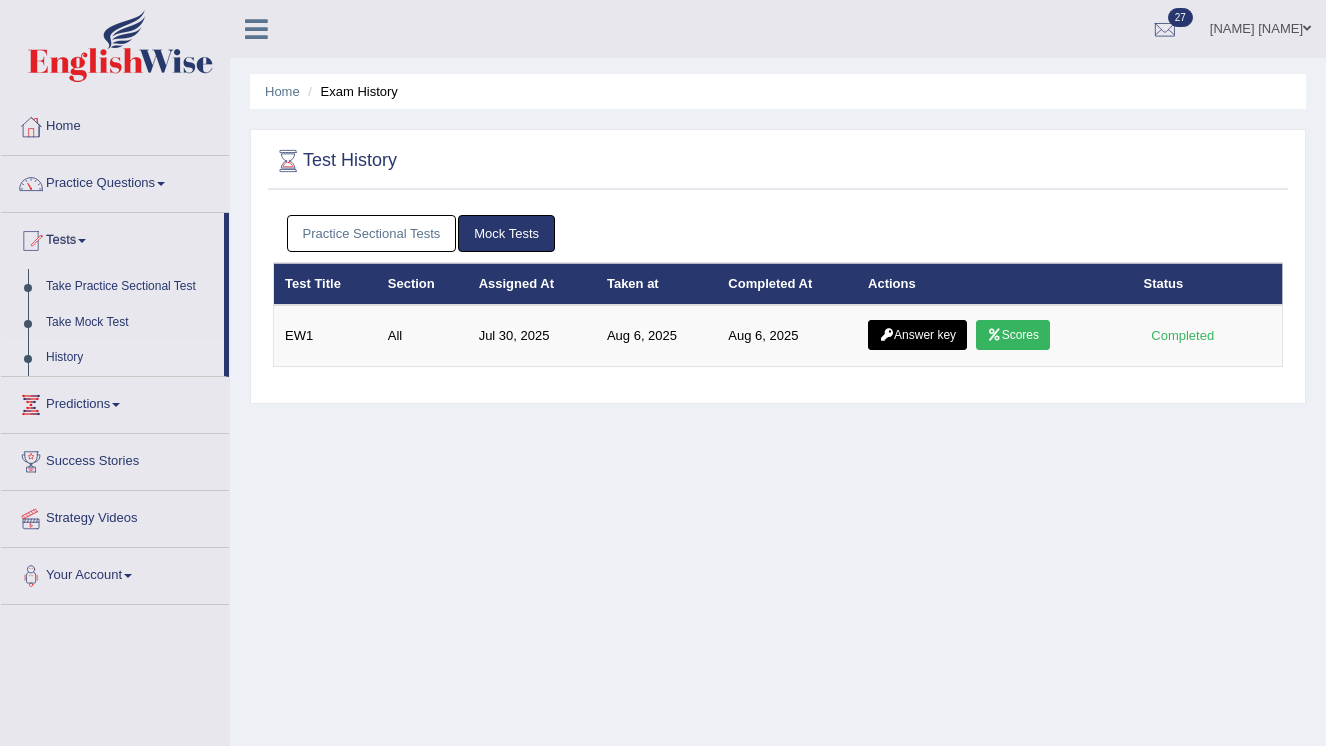 scroll, scrollTop: 0, scrollLeft: 0, axis: both 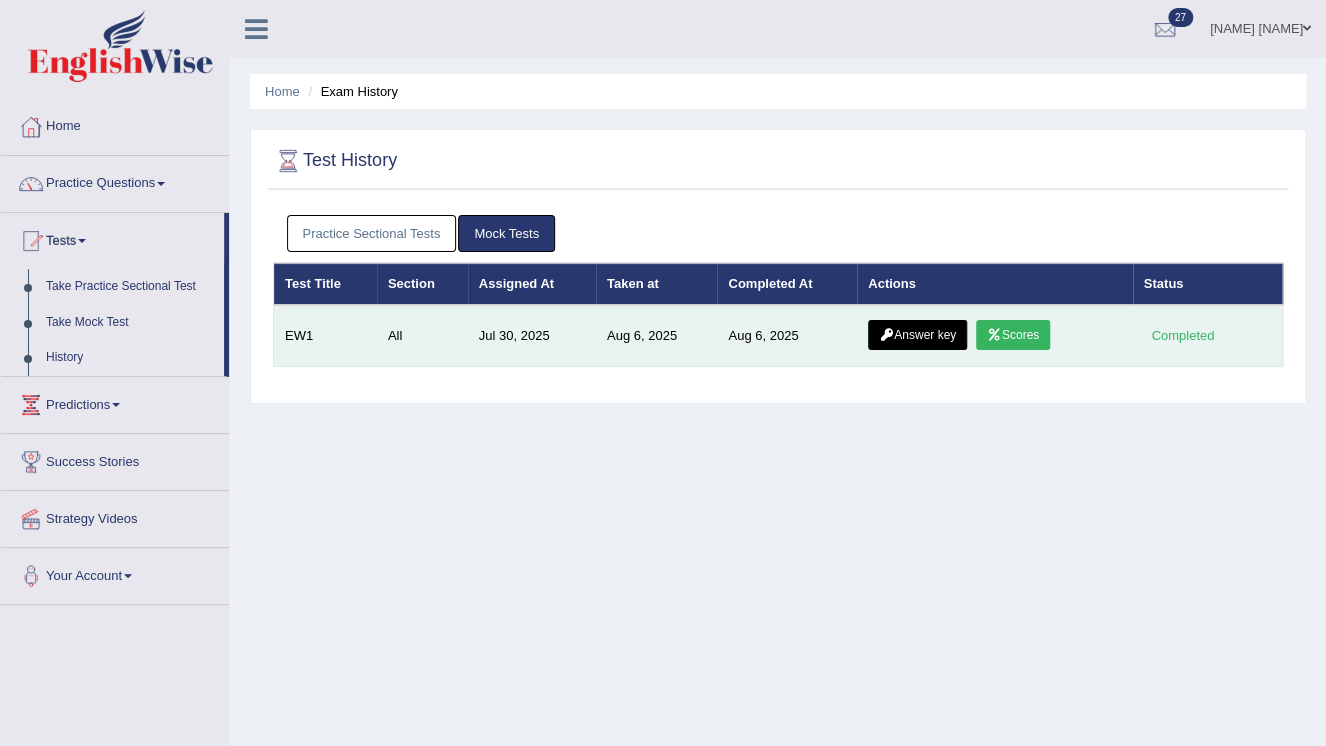 click on "Scores" at bounding box center [1013, 335] 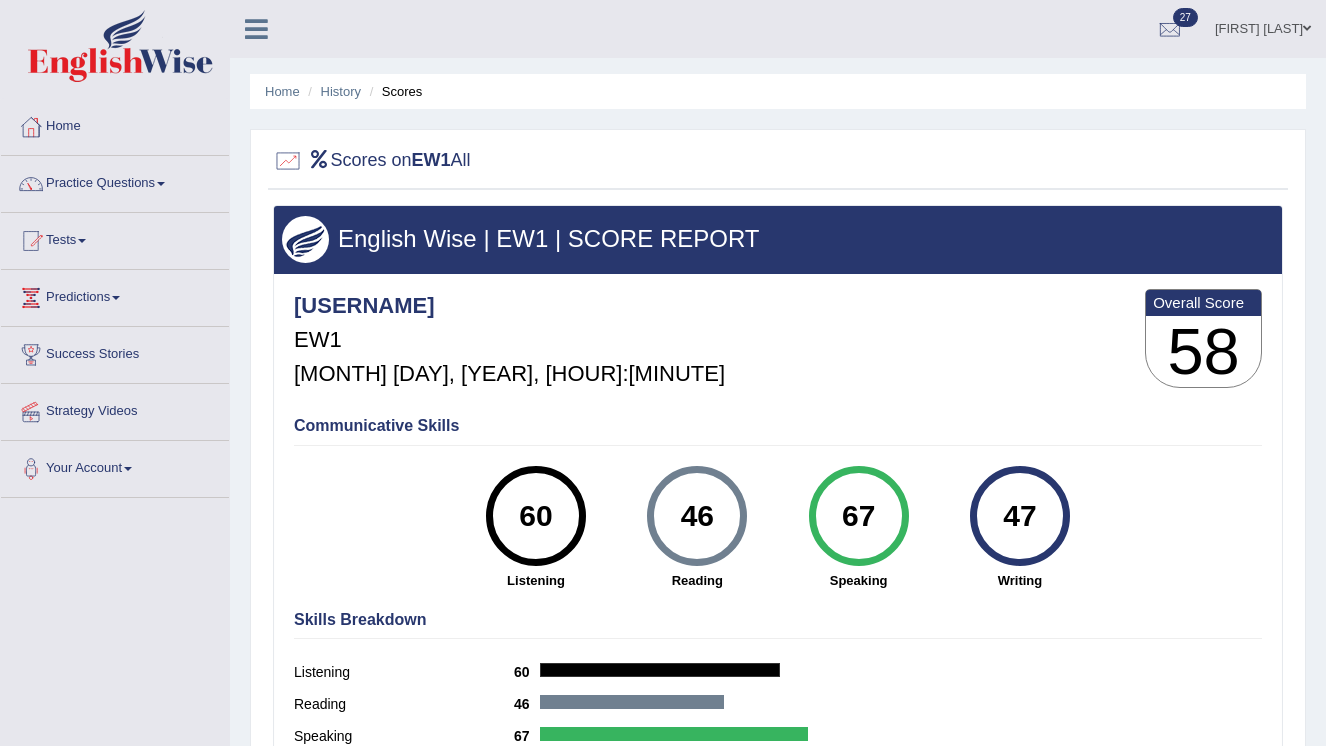 scroll, scrollTop: 0, scrollLeft: 0, axis: both 